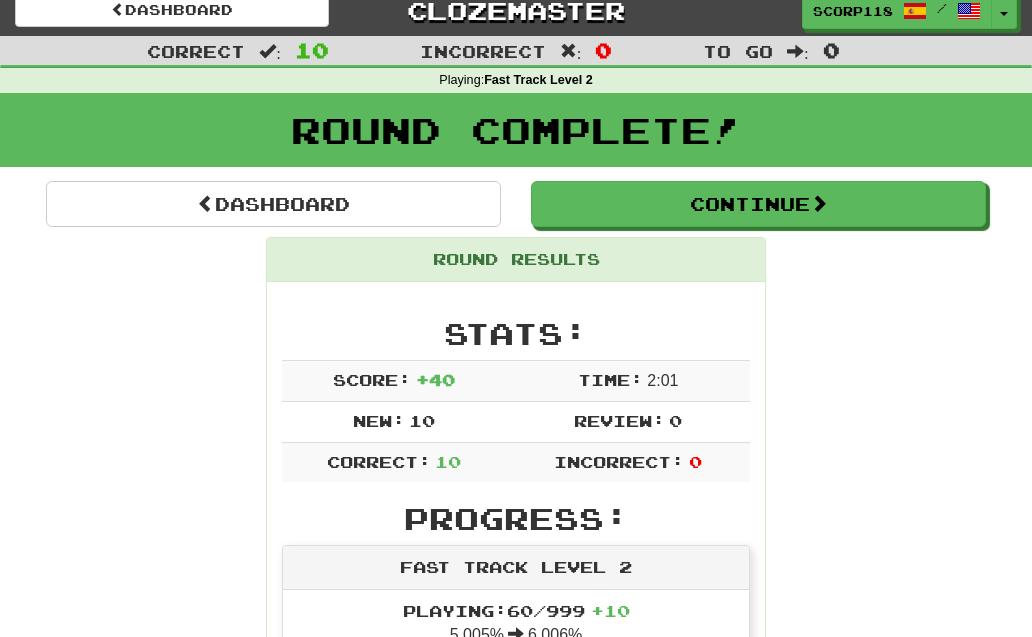 scroll, scrollTop: 0, scrollLeft: 0, axis: both 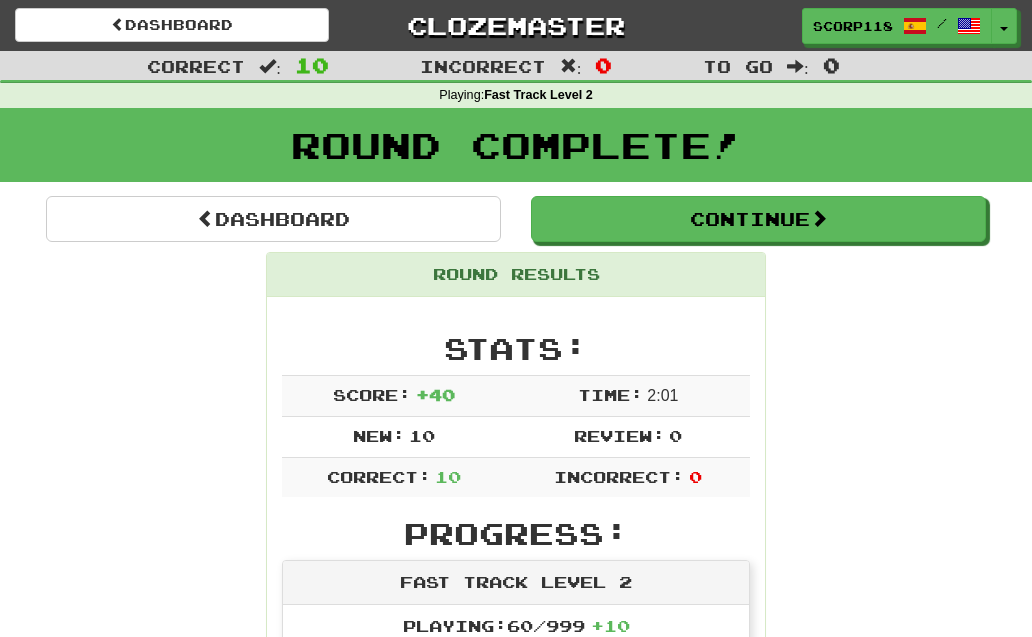 click at bounding box center (819, 218) 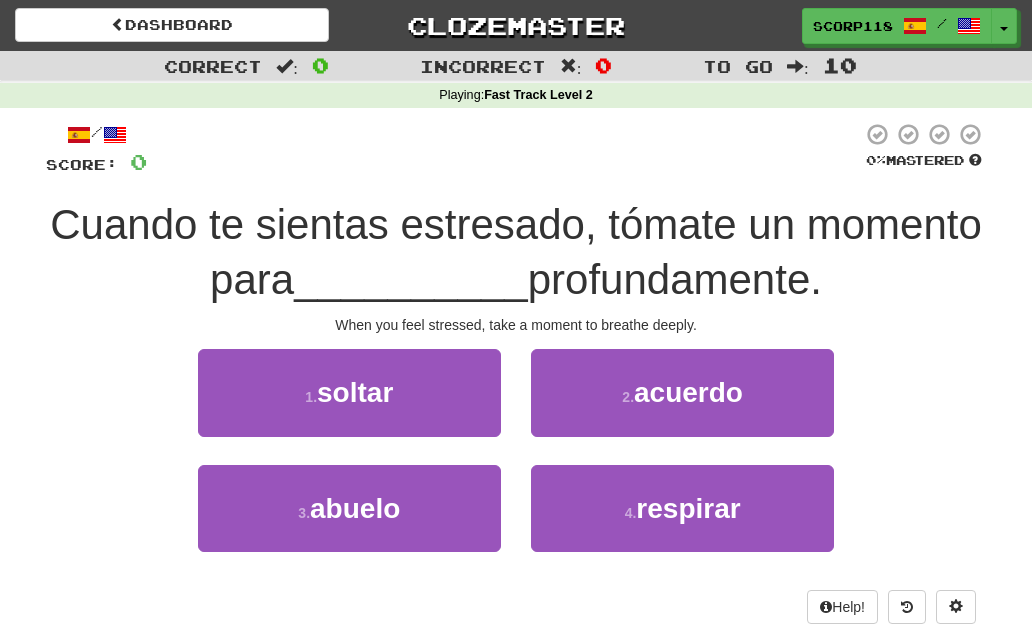 click on "respirar" at bounding box center [688, 508] 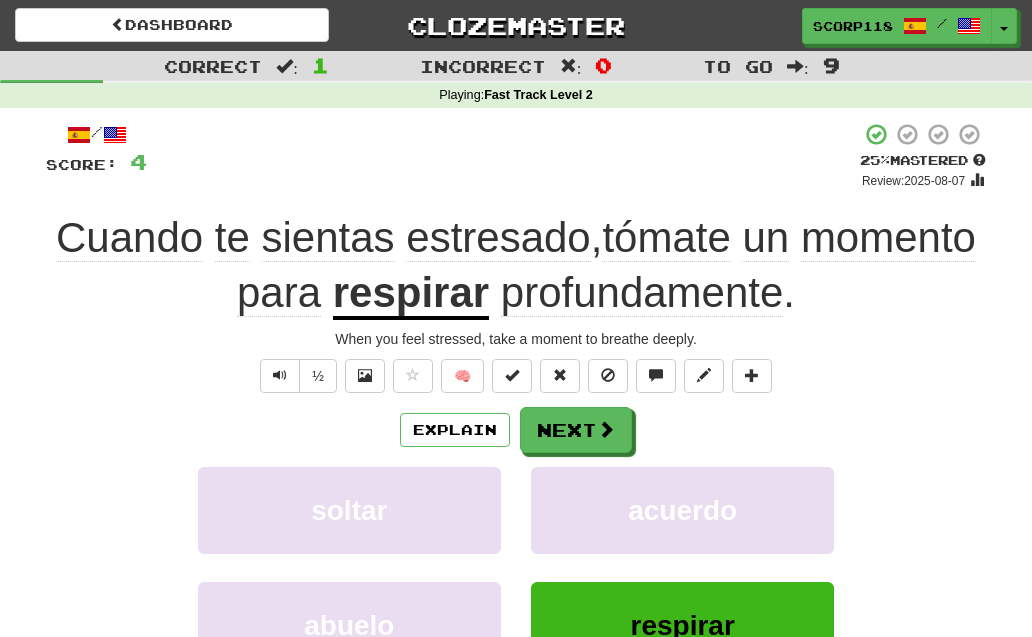 click on "Next" at bounding box center (576, 430) 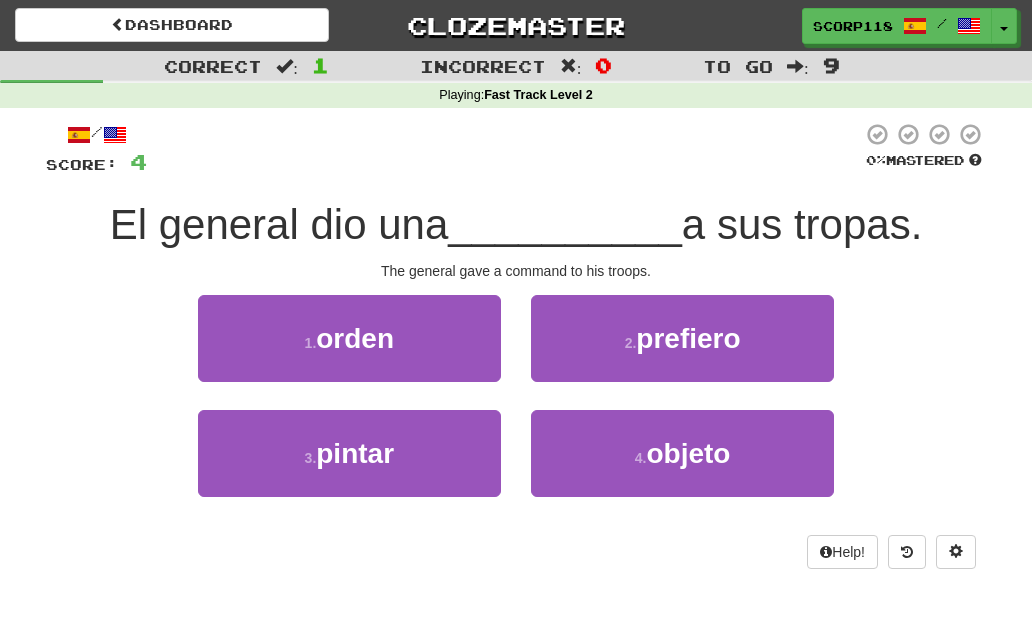 click on "1 .  orden" at bounding box center [349, 338] 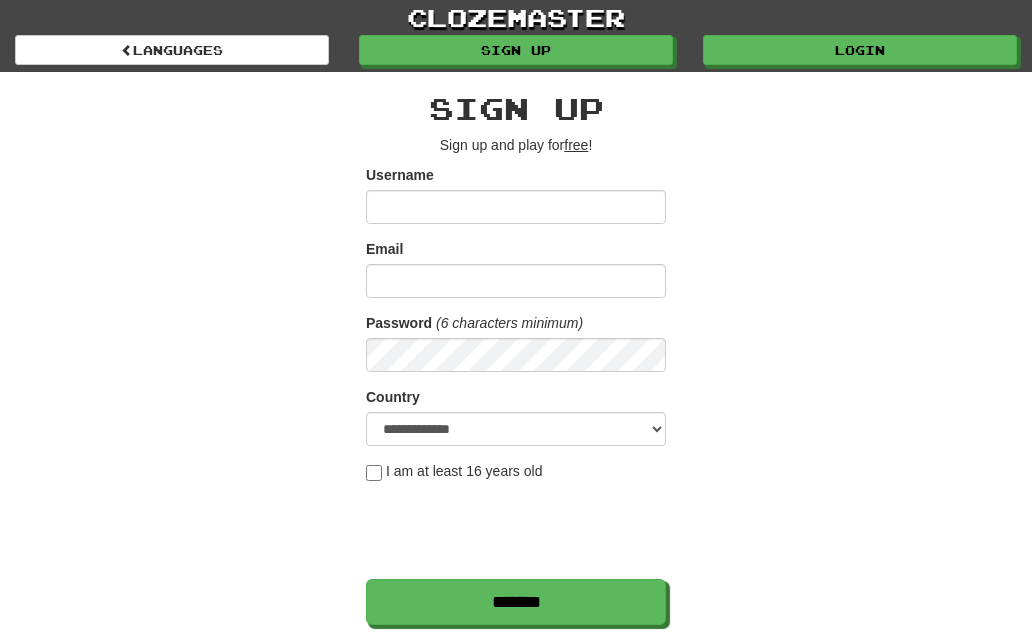 scroll, scrollTop: 0, scrollLeft: 0, axis: both 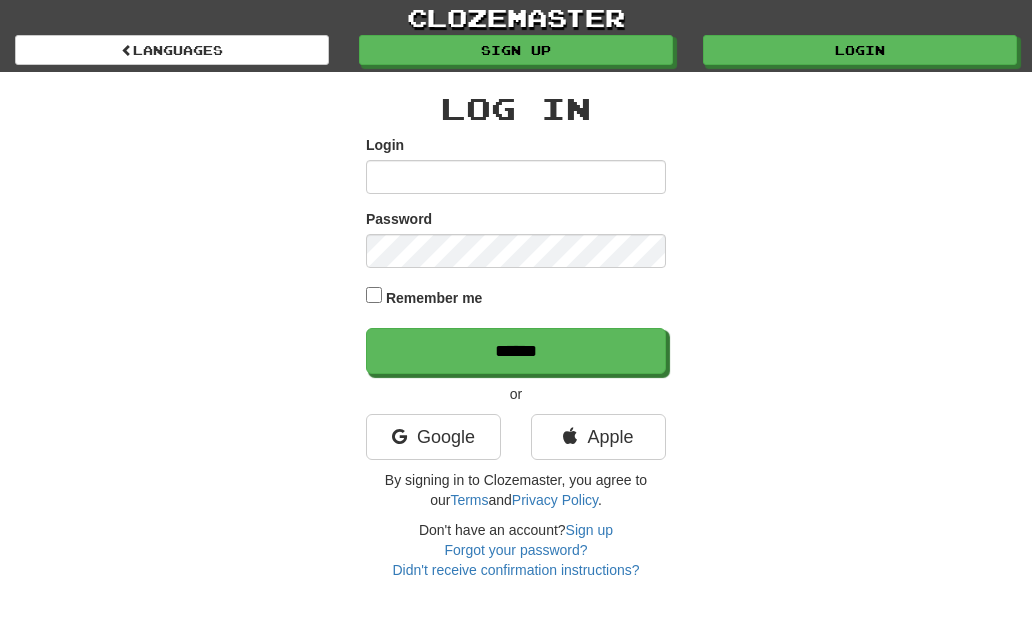 click on "Login" at bounding box center [516, 177] 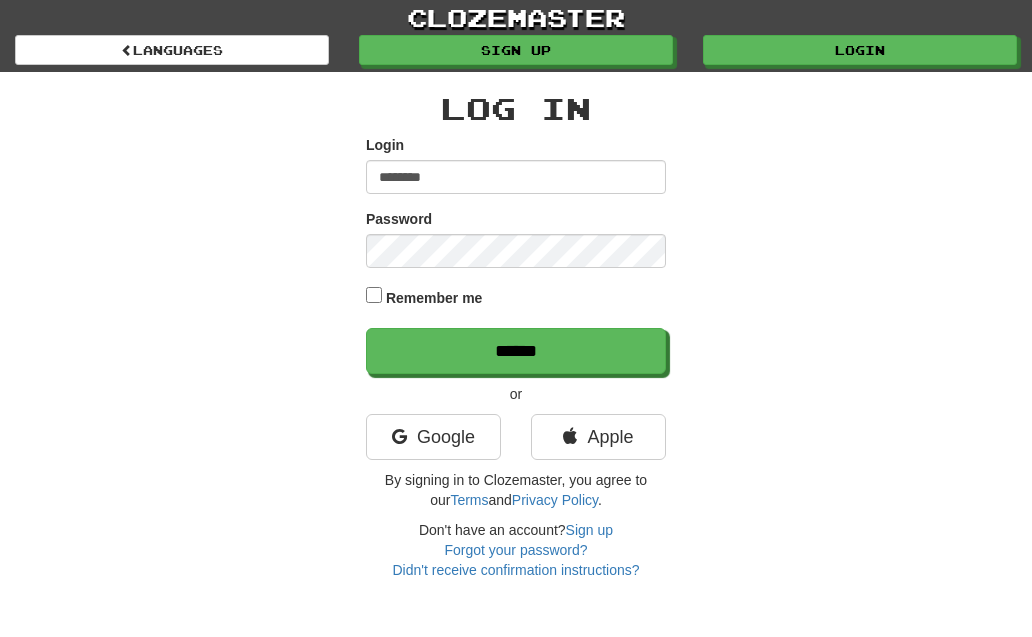 click on "******" at bounding box center (516, 351) 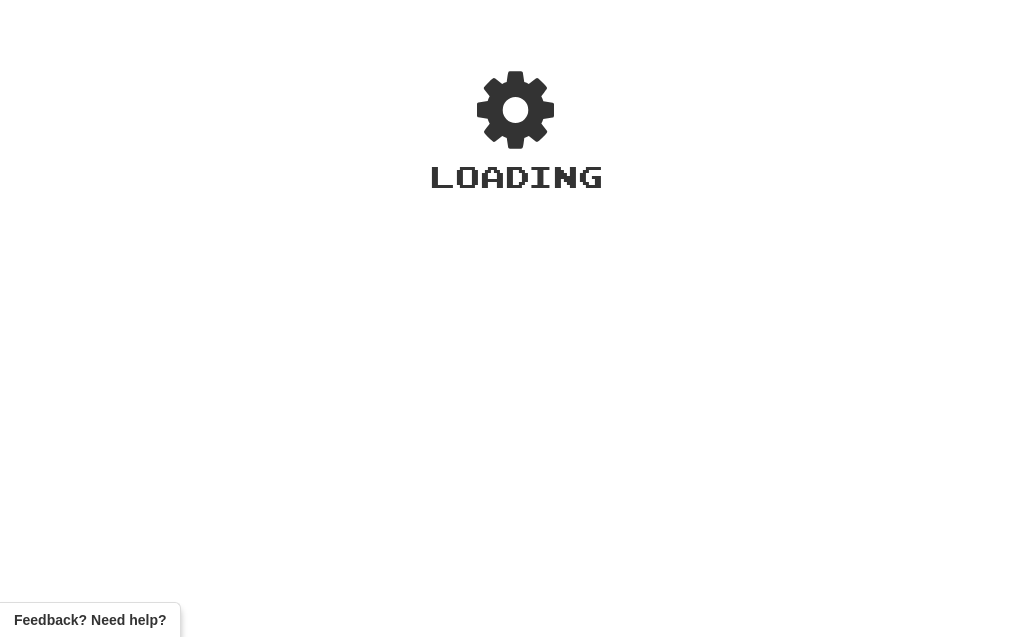 scroll, scrollTop: 0, scrollLeft: 0, axis: both 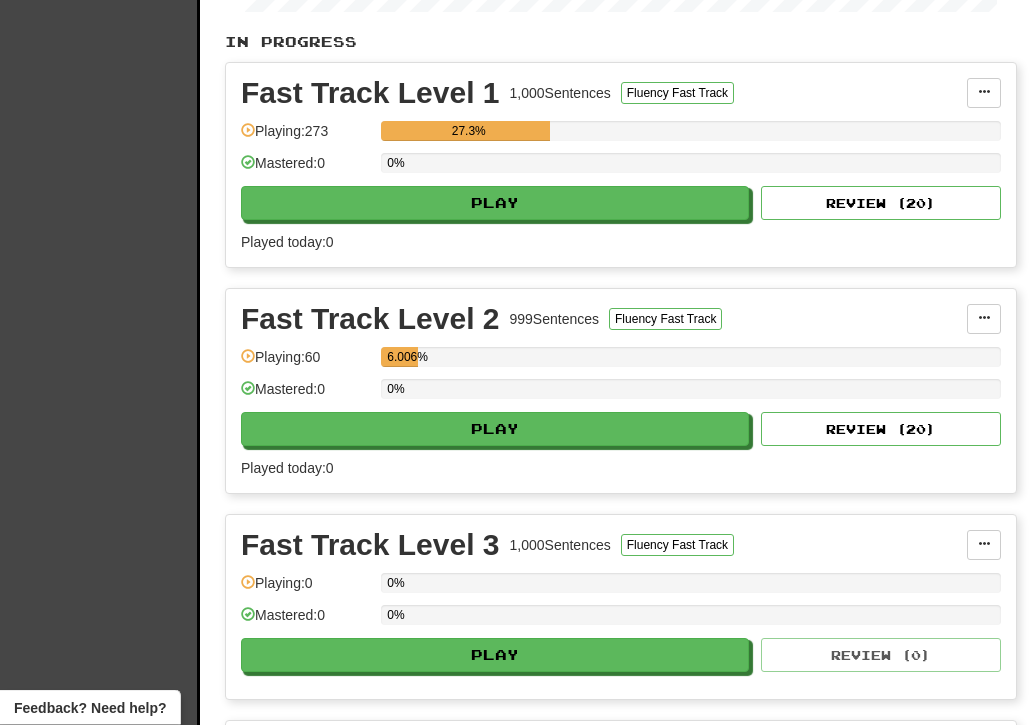 click on "Play" at bounding box center (495, 430) 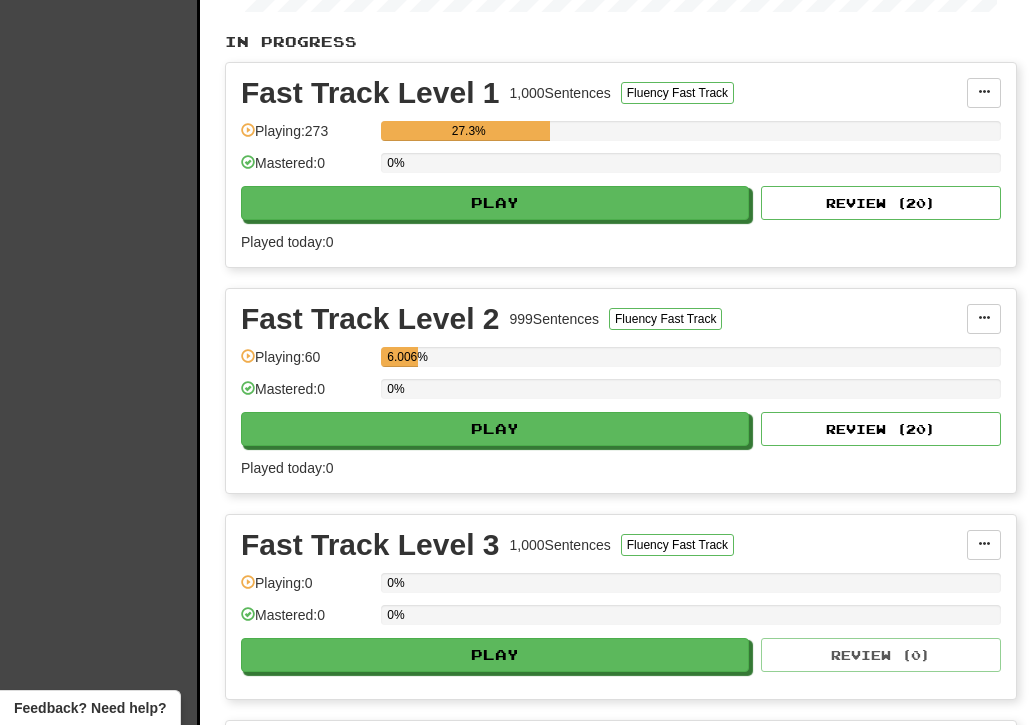 select on "**" 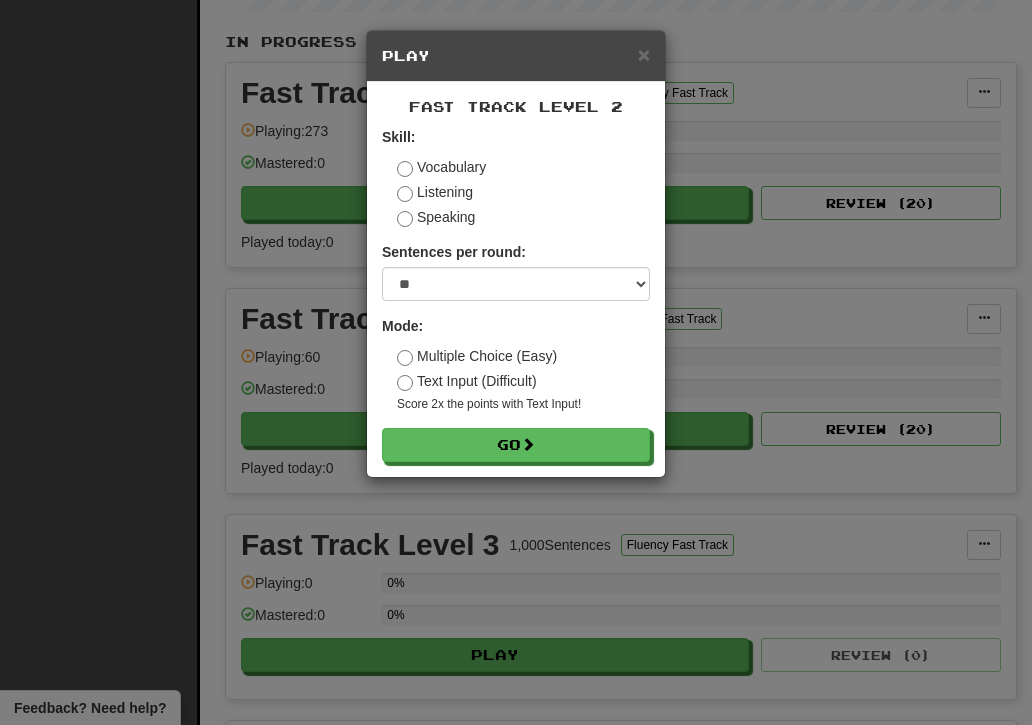 click on "Go" at bounding box center [516, 445] 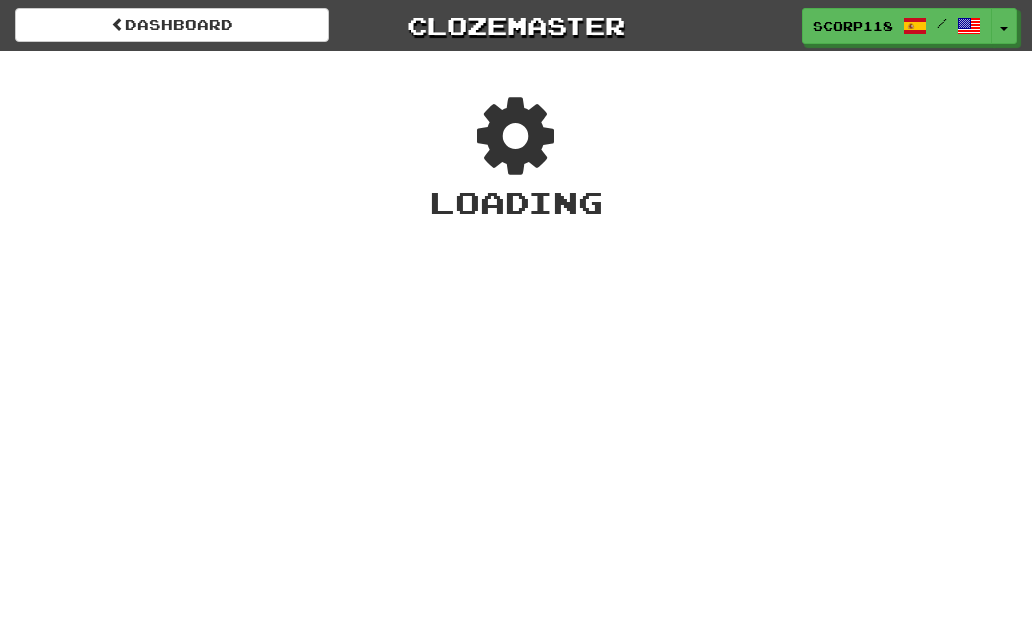 scroll, scrollTop: 0, scrollLeft: 0, axis: both 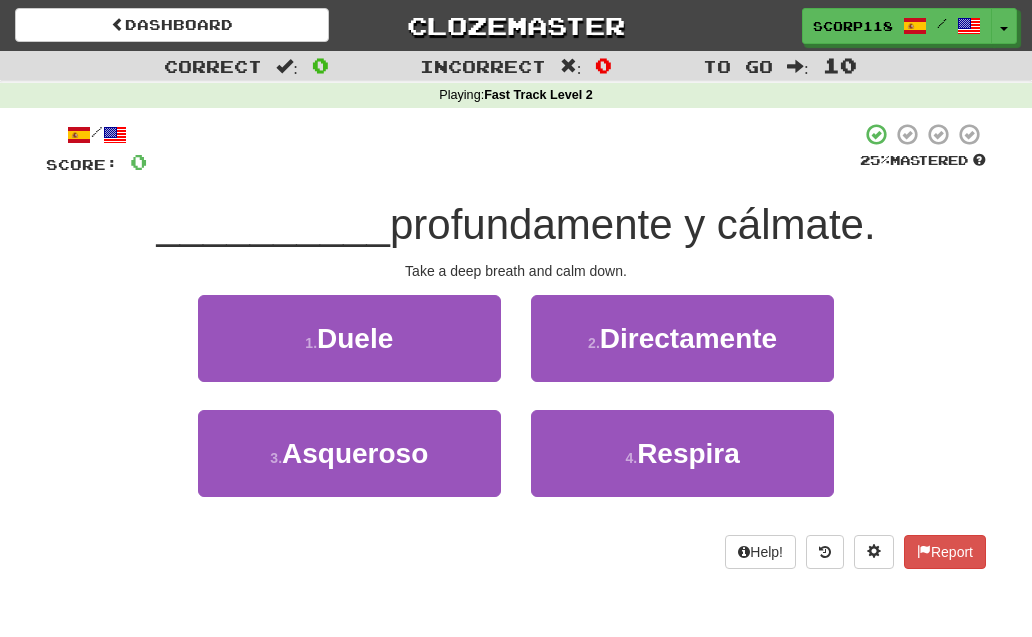 click on "4 . Respira" at bounding box center [682, 453] 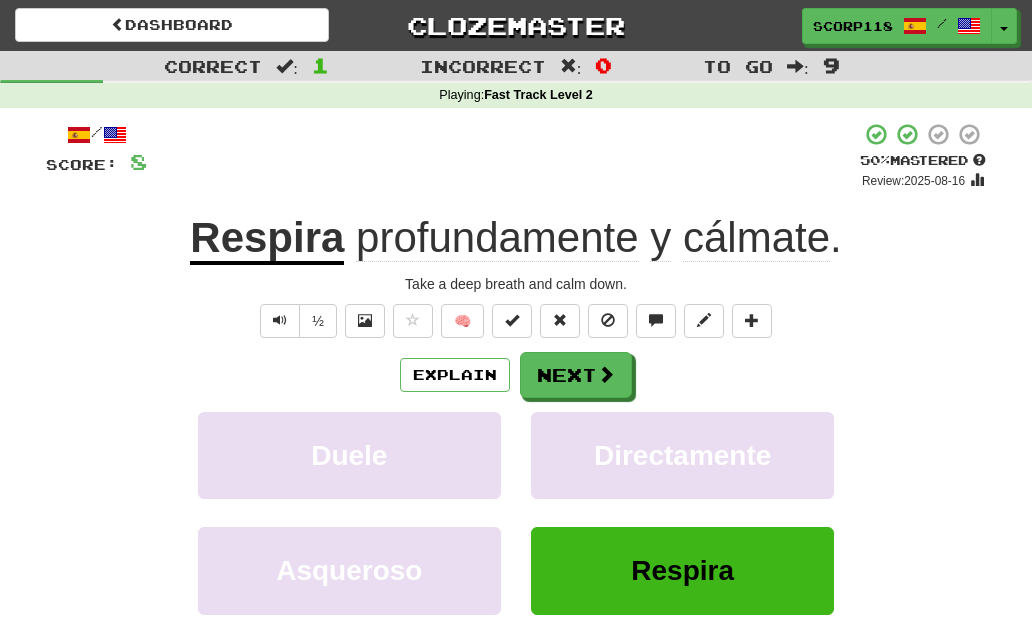 click on "Next" at bounding box center (576, 375) 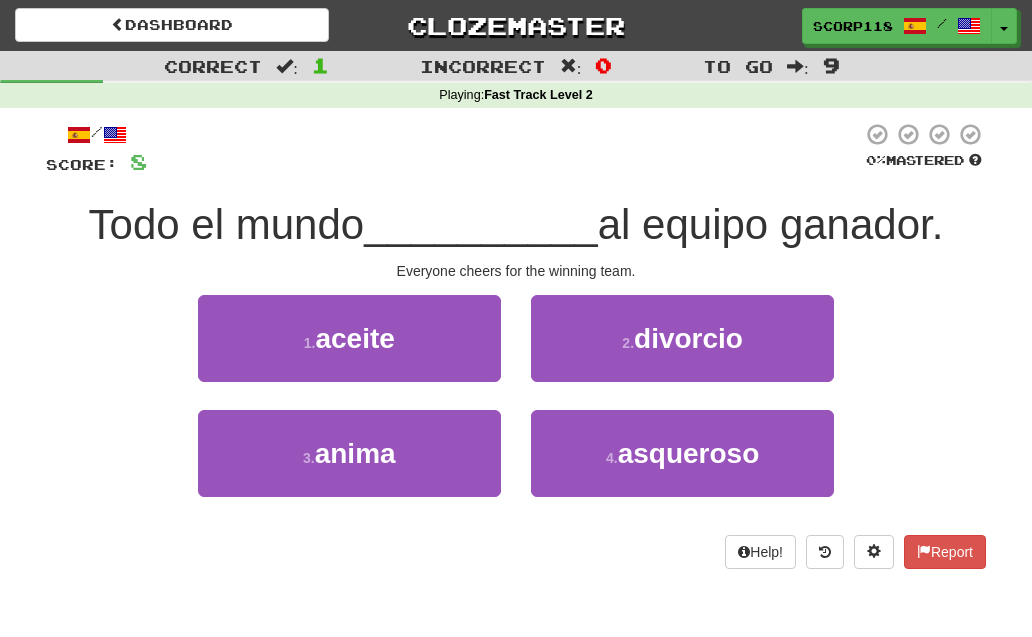click on "anima" at bounding box center (355, 453) 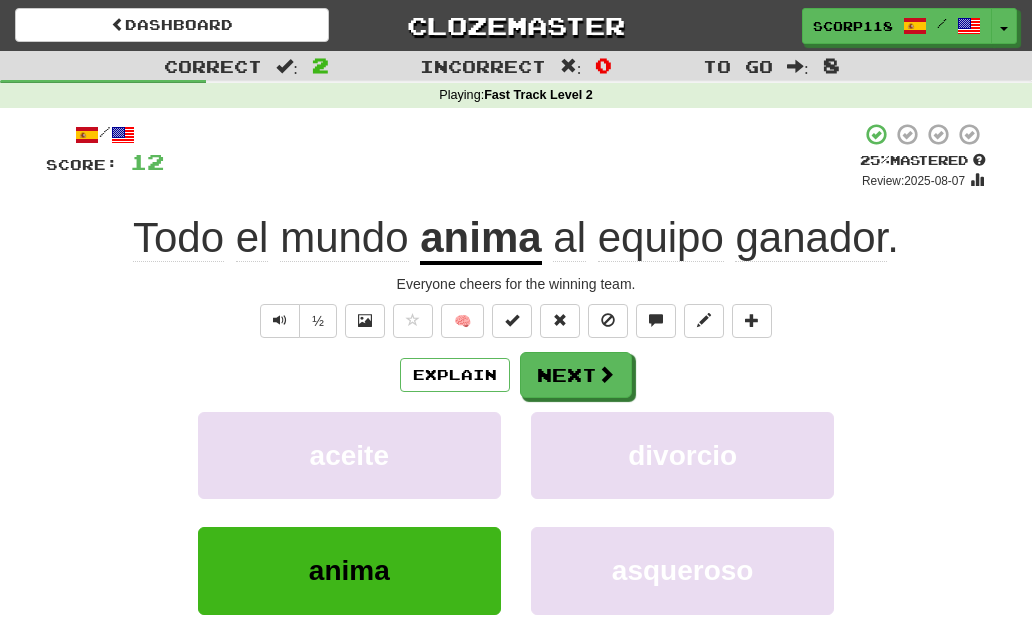 click on "Next" at bounding box center (576, 375) 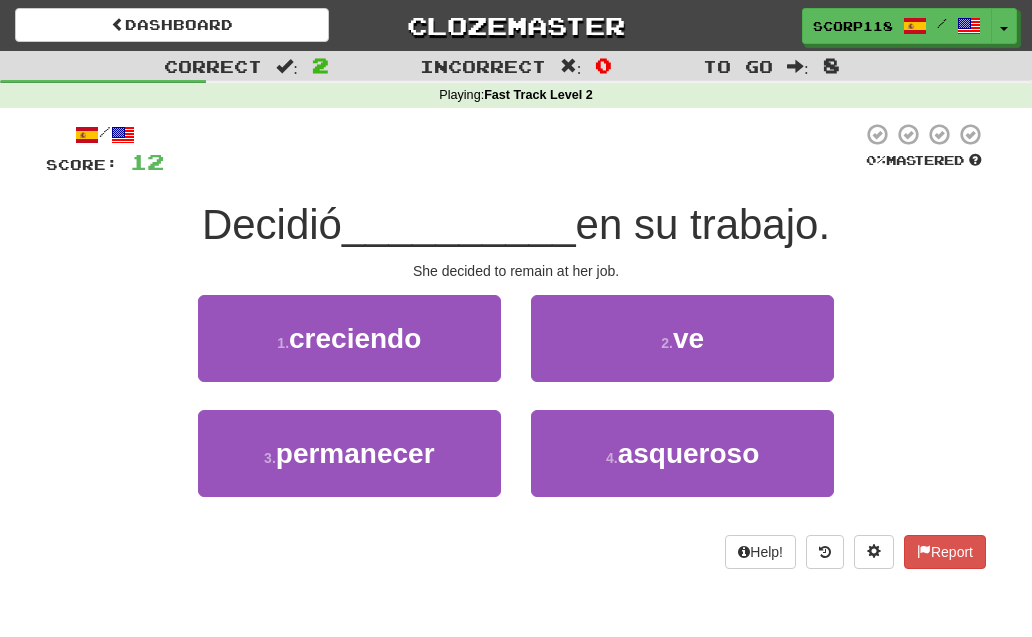 click on "3 . permanecer" at bounding box center (349, 453) 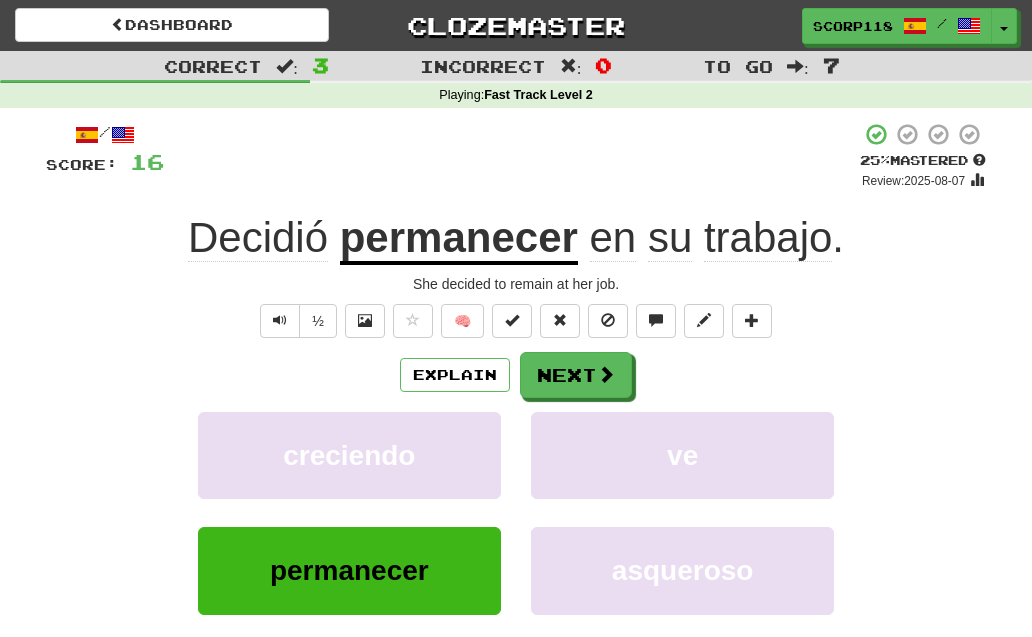 click on "Next" at bounding box center [576, 375] 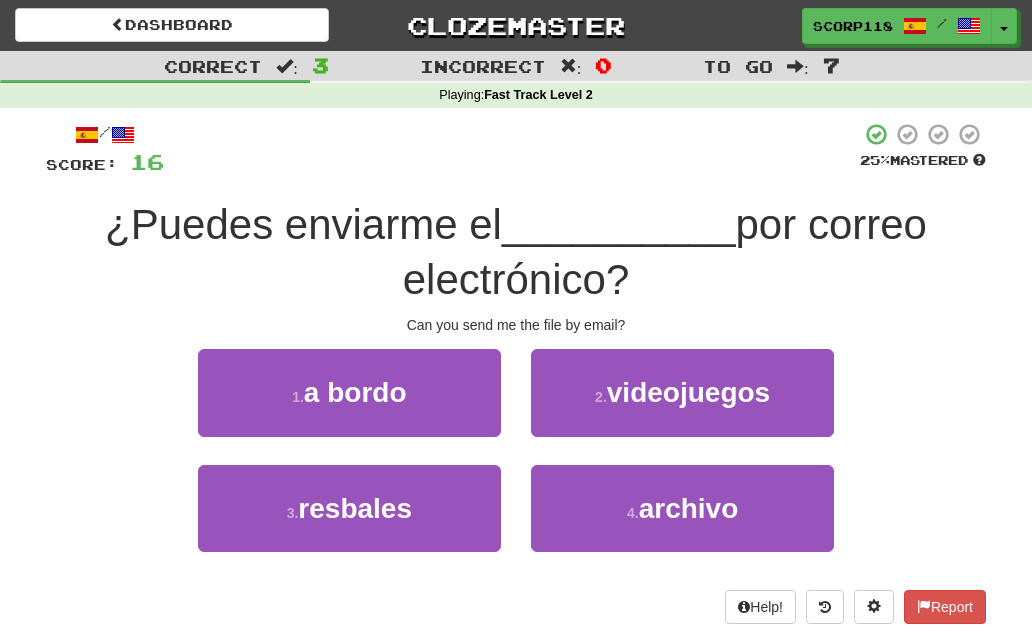 click on "archivo" at bounding box center [689, 508] 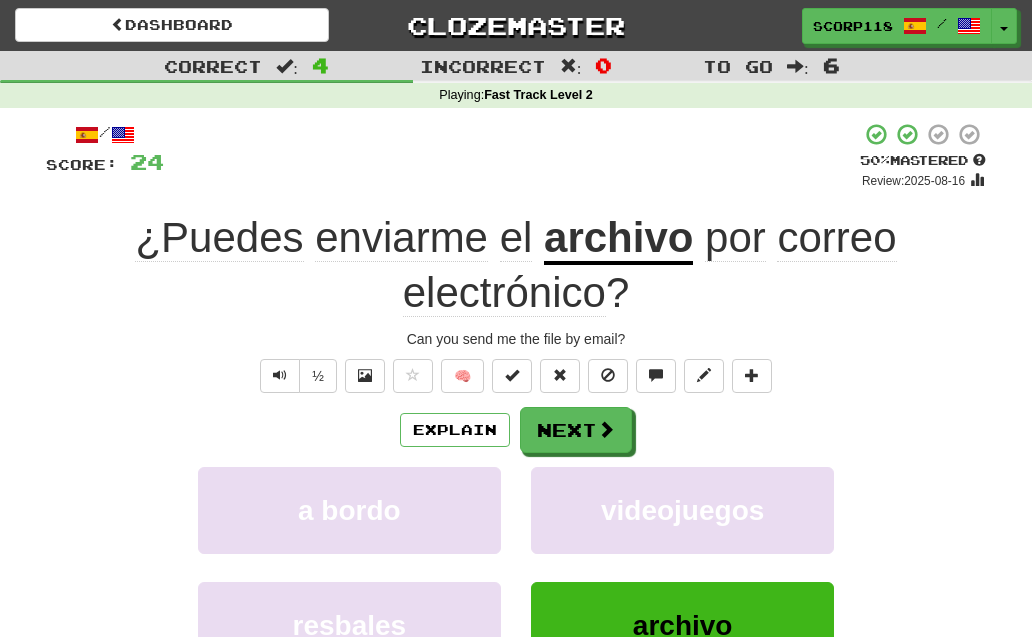 click on "Next" at bounding box center [576, 430] 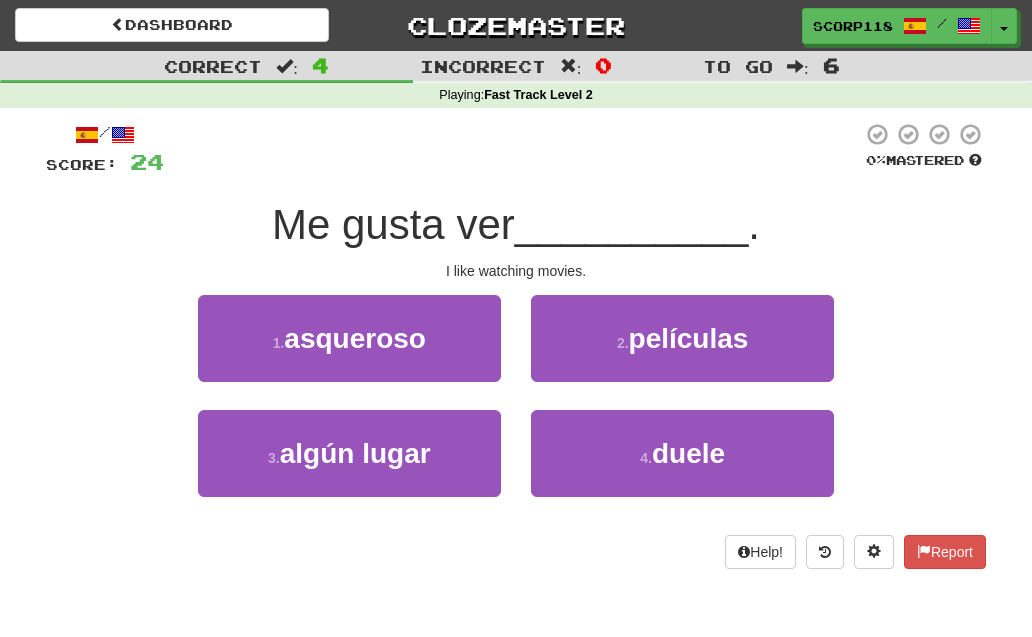 click on "películas" at bounding box center (689, 338) 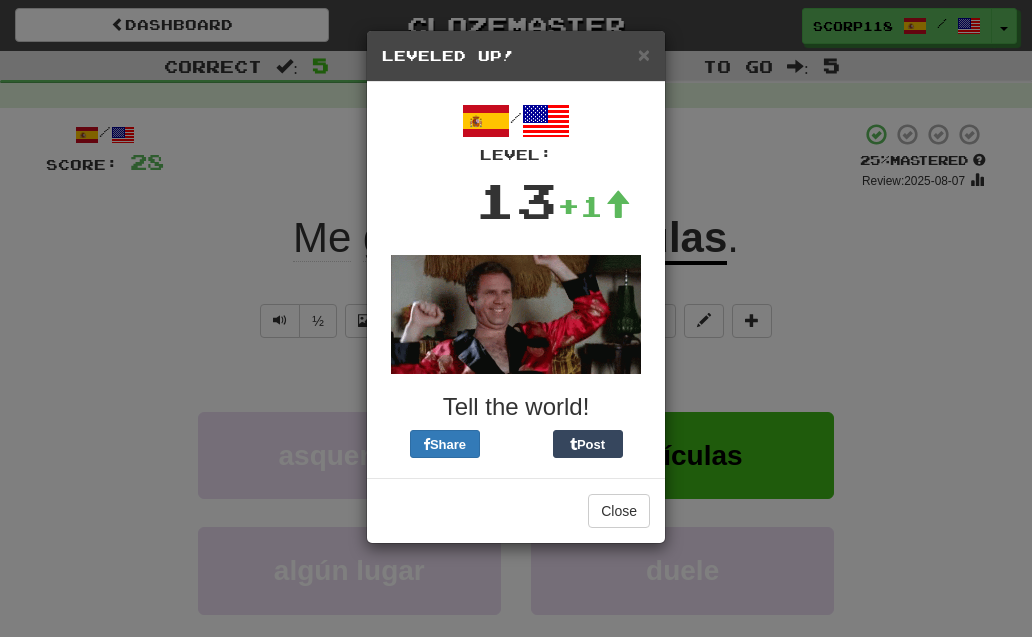 click on "Close" at bounding box center [619, 511] 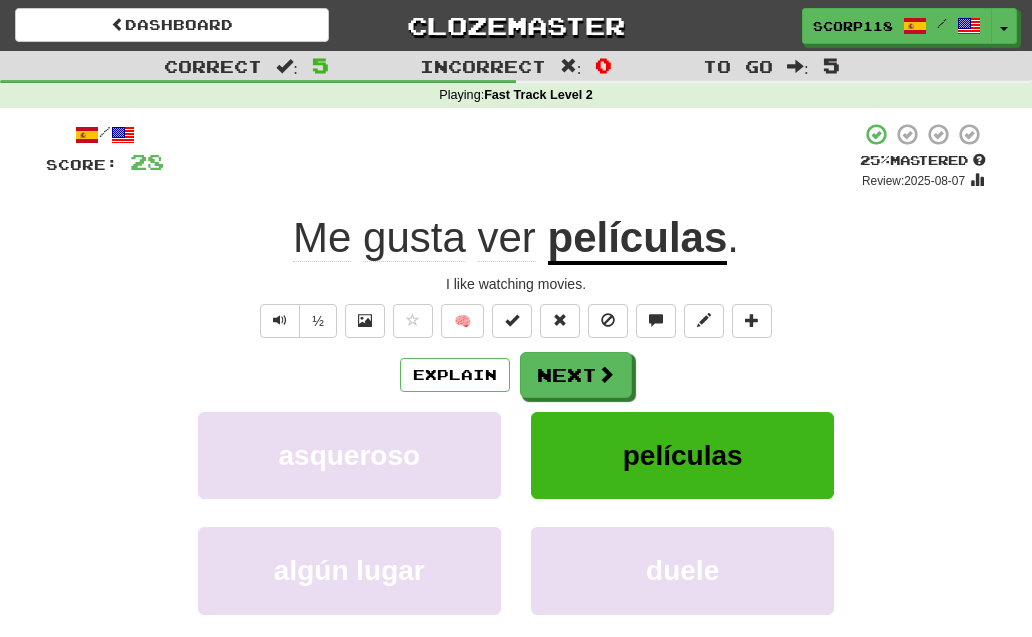click on "Next" at bounding box center [576, 375] 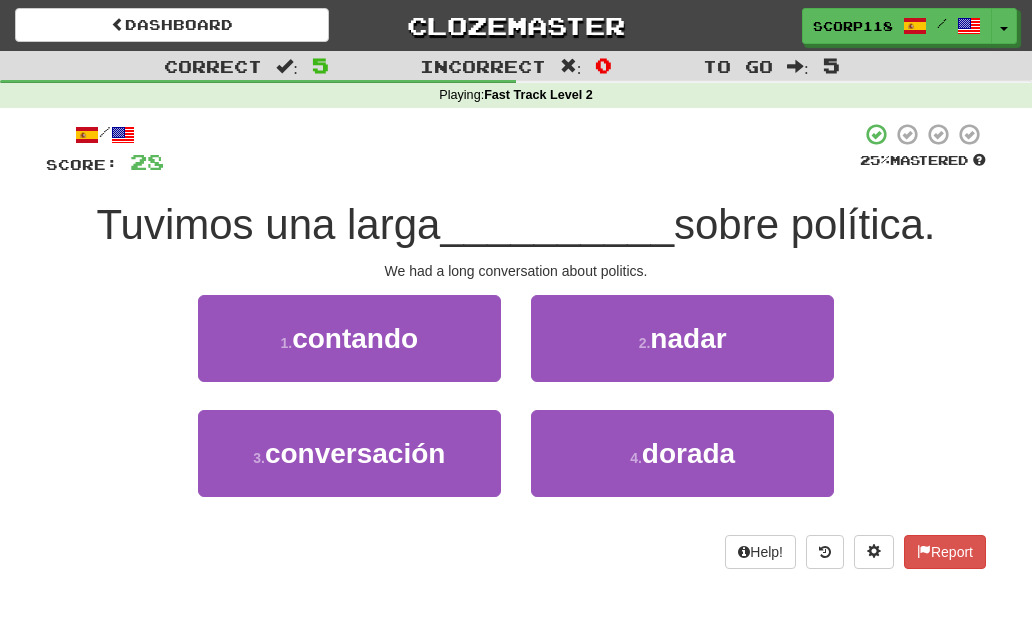 click on "conversación" at bounding box center (355, 453) 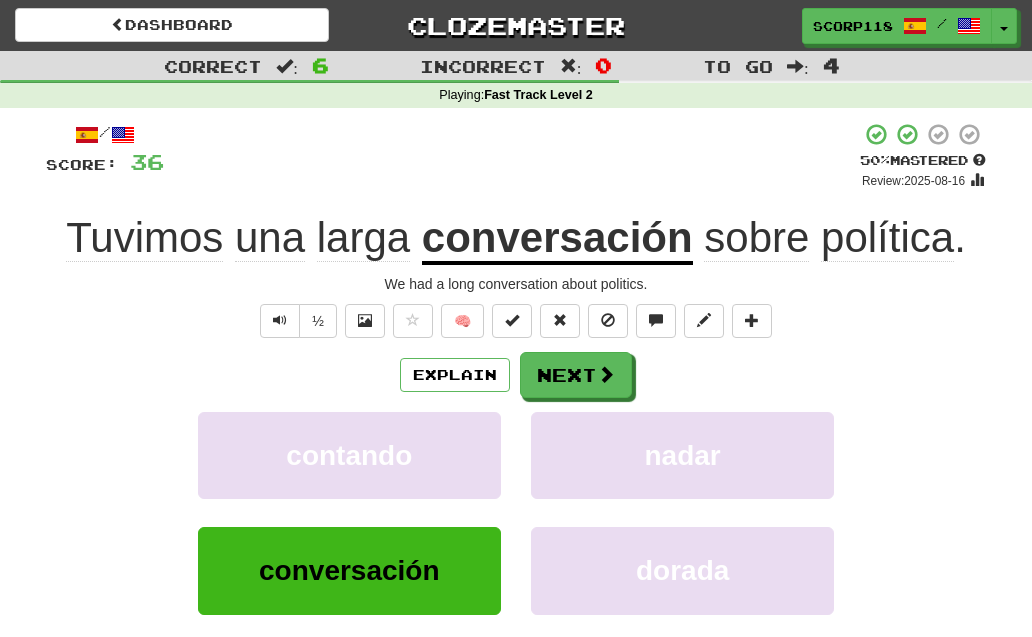 click at bounding box center (606, 374) 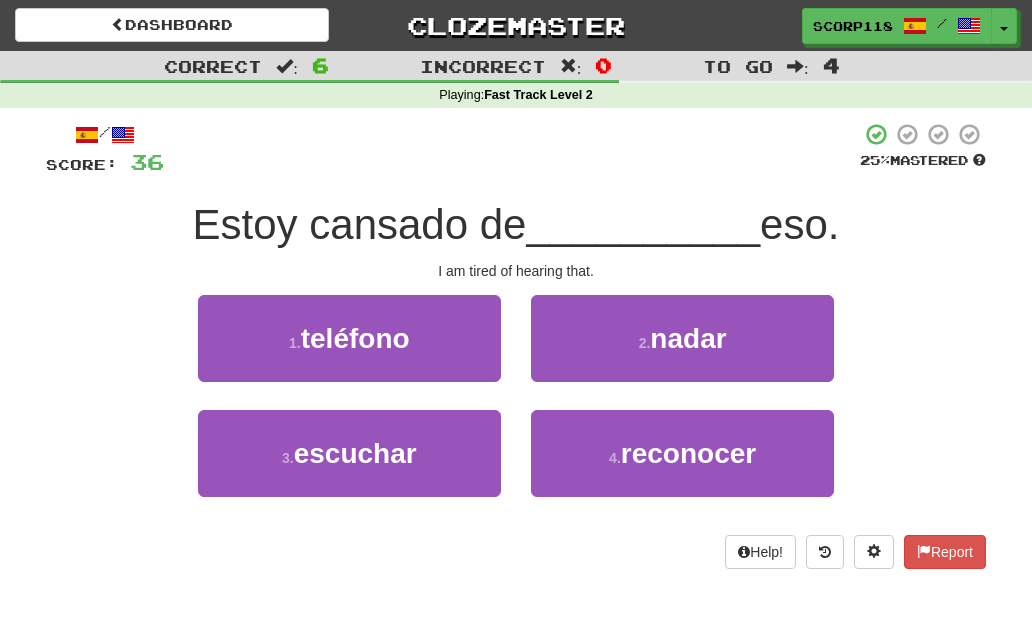 click on "3 . escuchar" at bounding box center [349, 453] 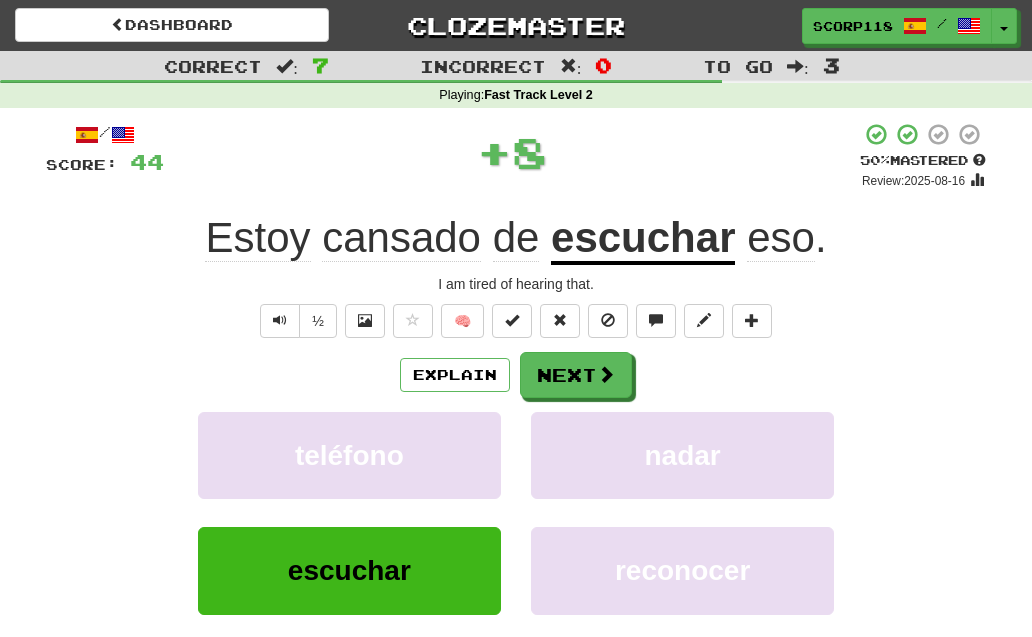 click on "Next" at bounding box center [576, 375] 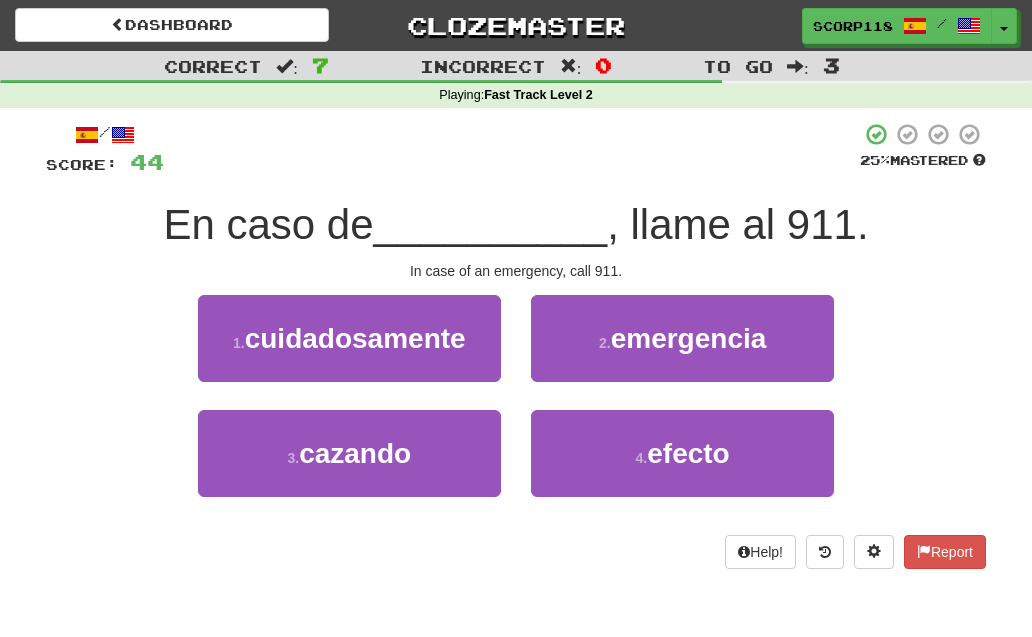 click on "emergencia" at bounding box center (689, 338) 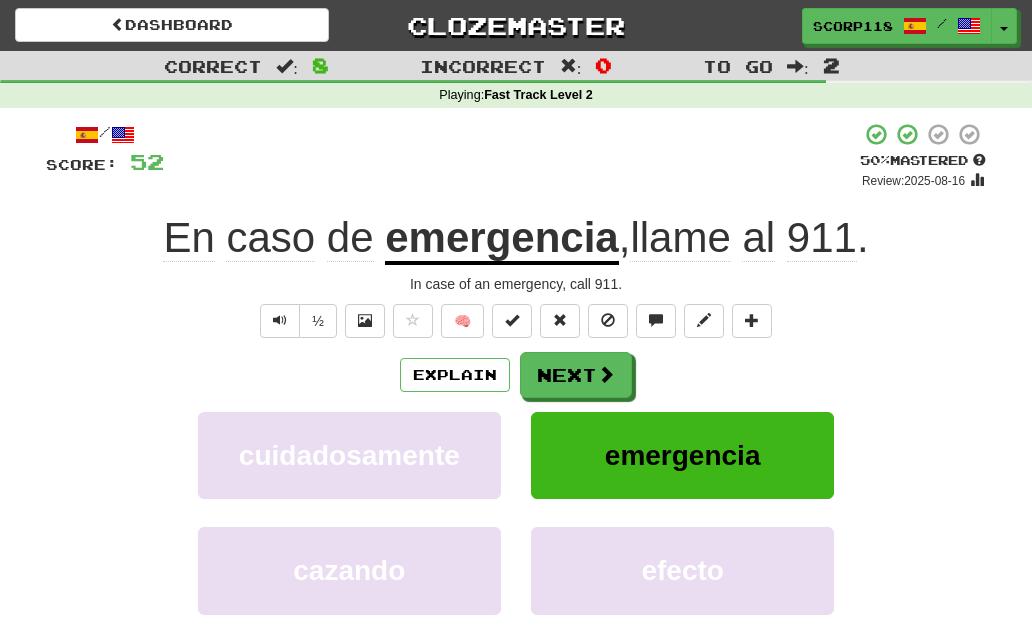 click at bounding box center (606, 374) 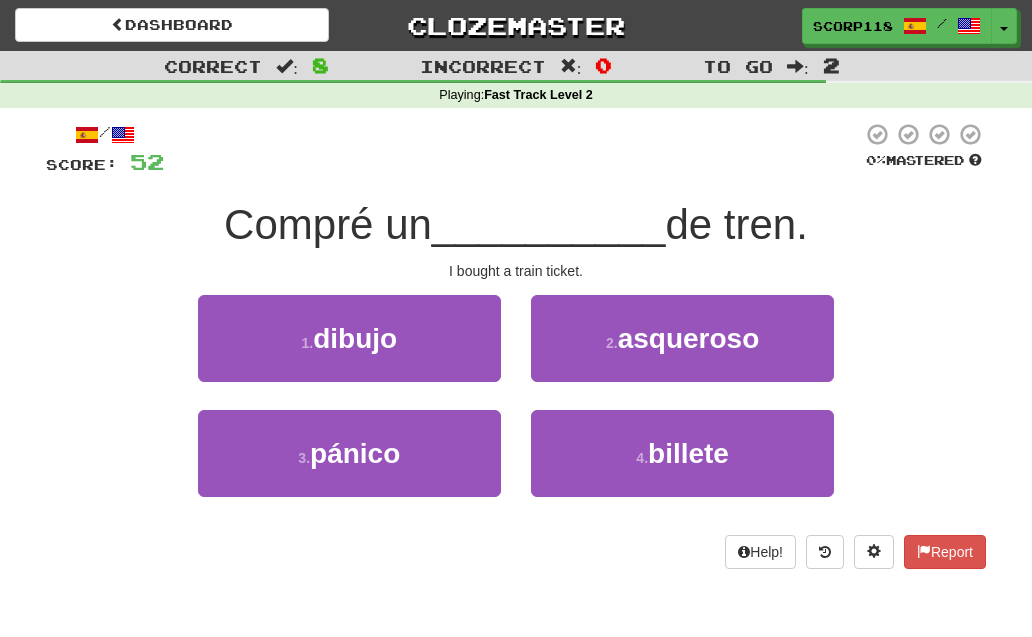 click on "billete" at bounding box center (688, 453) 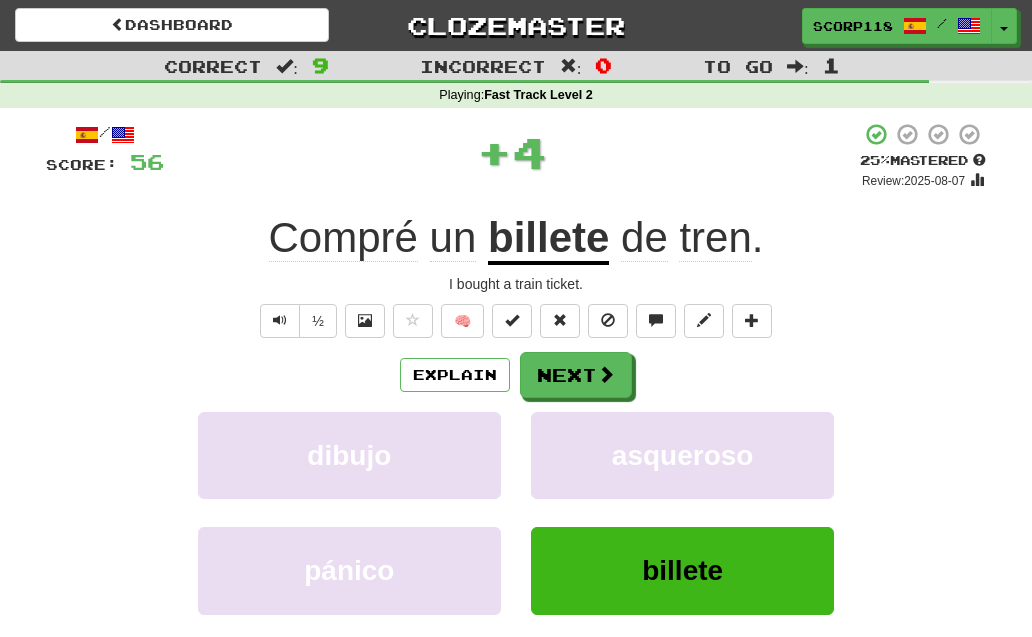 click on "Next" at bounding box center (576, 375) 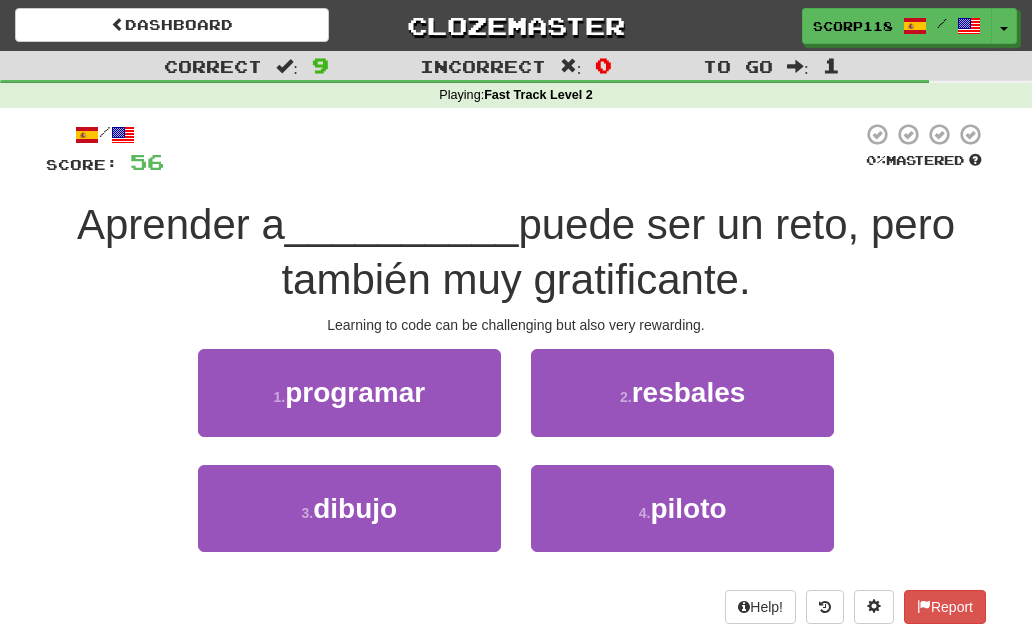 click on "1 . programar" at bounding box center (349, 392) 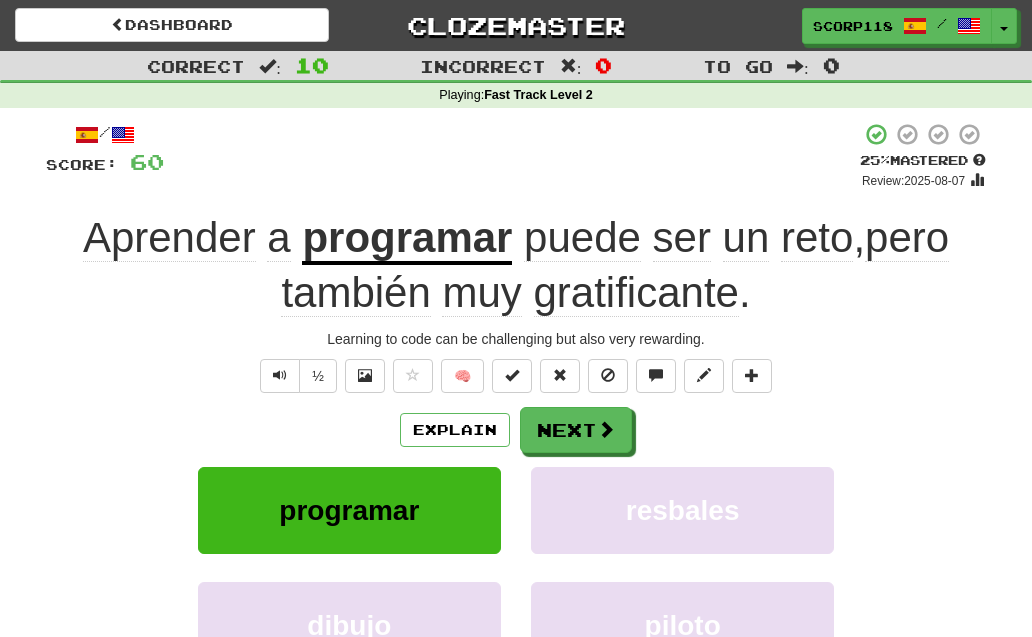 click on "Next" at bounding box center [576, 430] 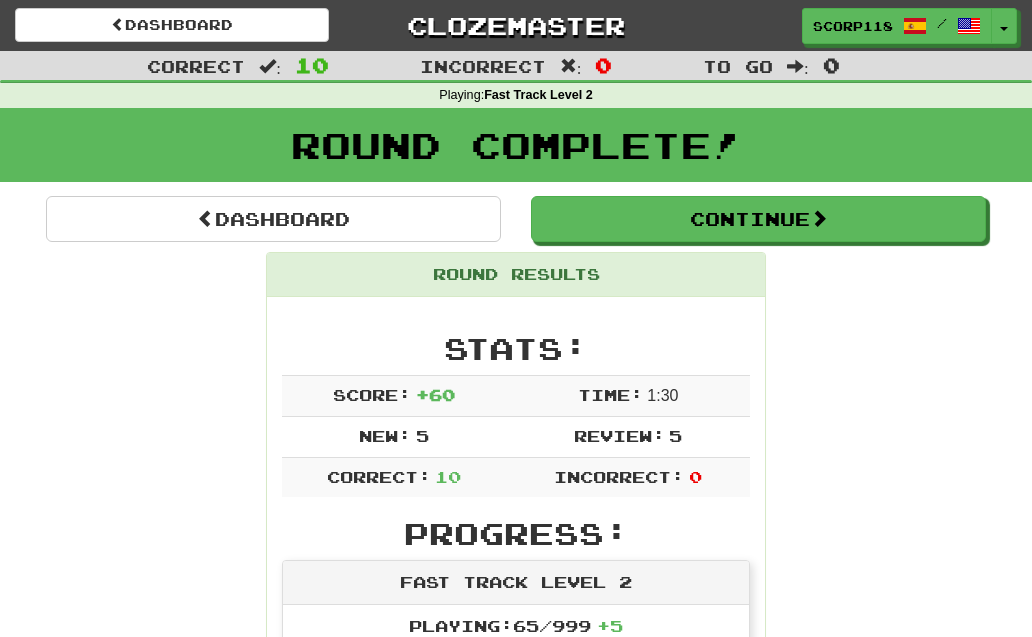 click on "Continue" at bounding box center (758, 219) 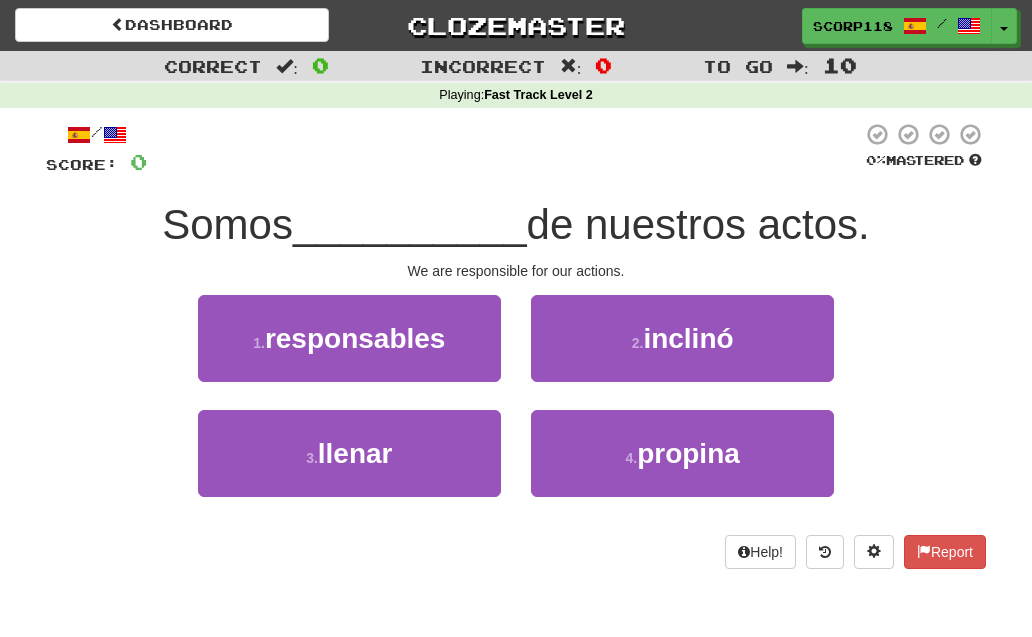 click on "1 .  responsables" at bounding box center [349, 338] 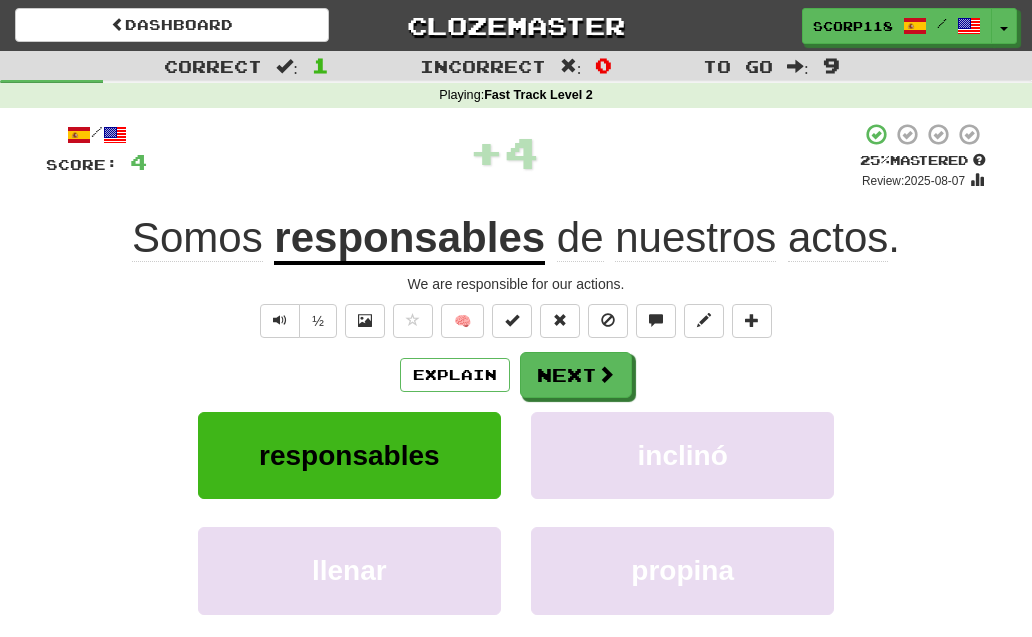click on "Next" at bounding box center (576, 375) 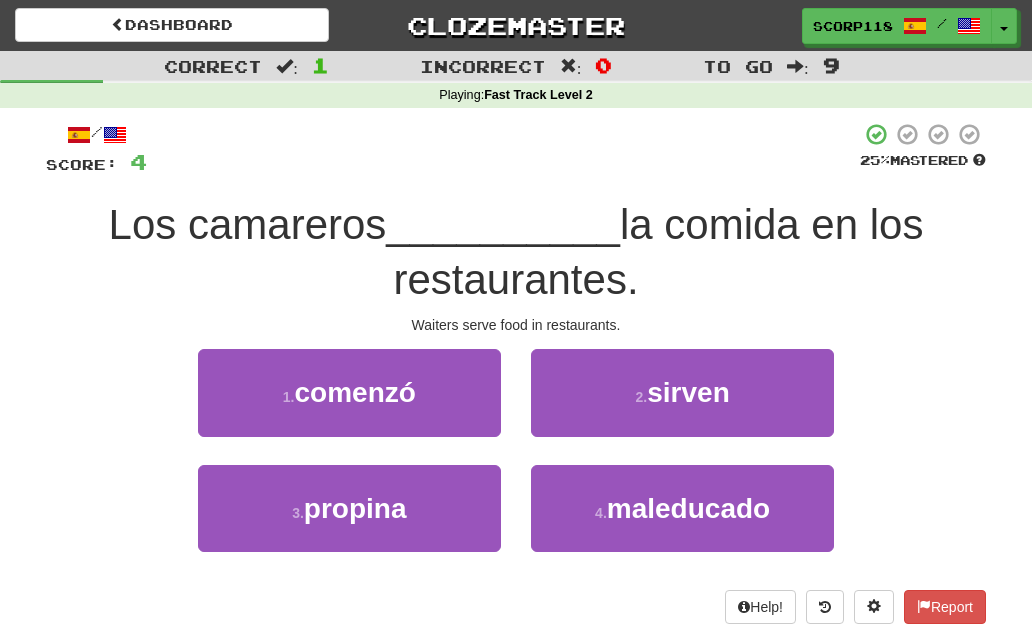 click on "2 .  sirven" at bounding box center [682, 392] 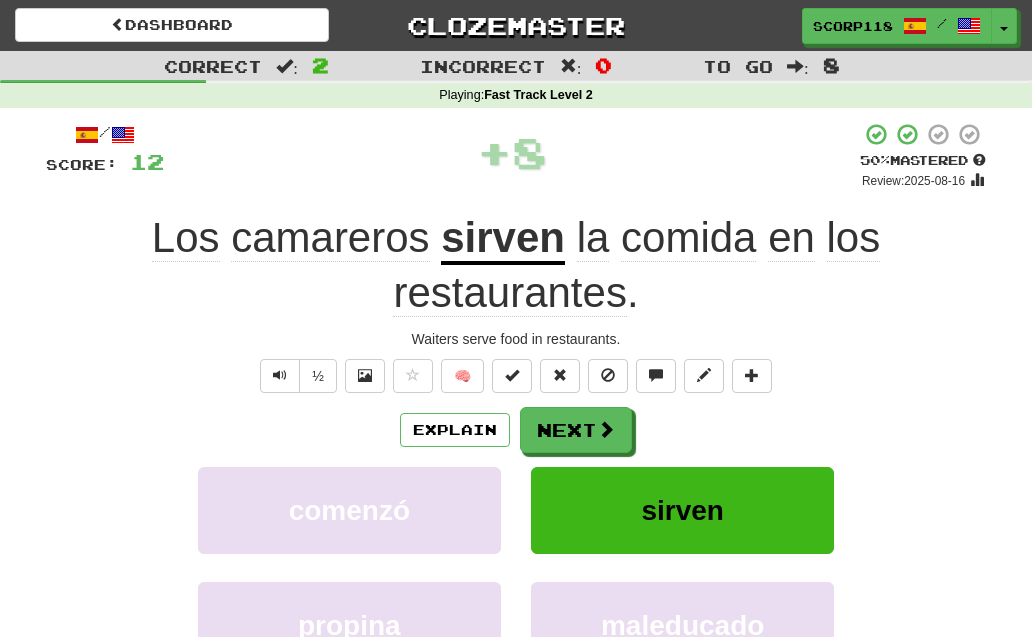 click on "Next" at bounding box center (576, 430) 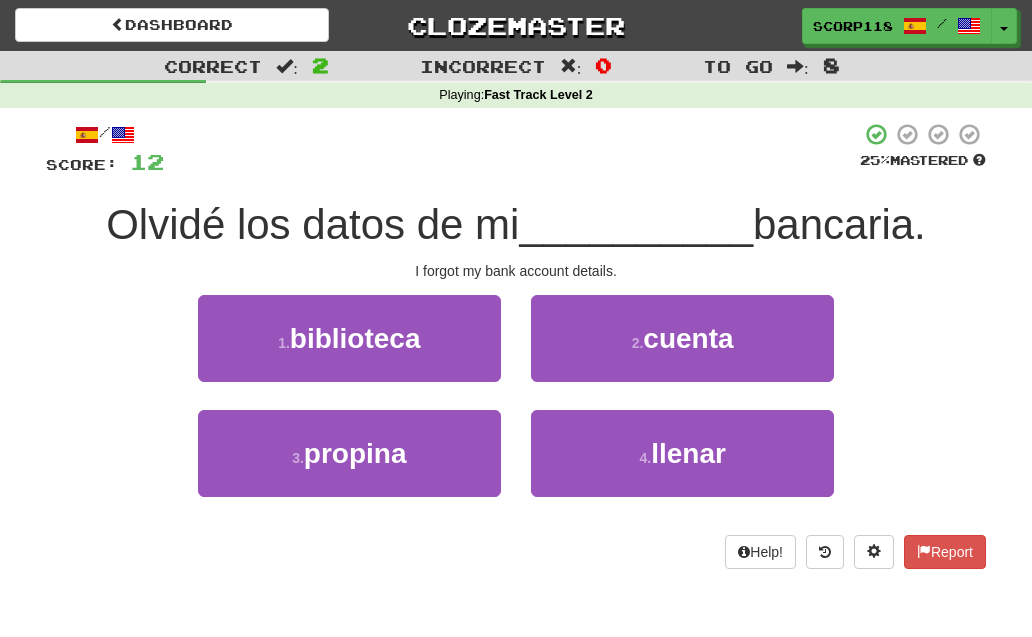 click on "2 .  cuenta" at bounding box center (682, 338) 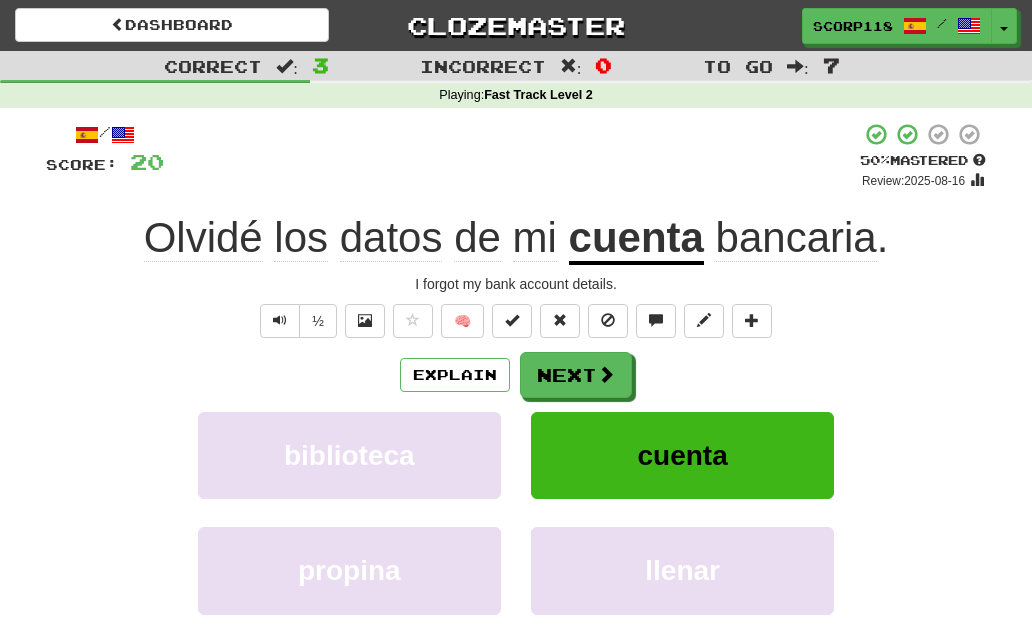 click on "Next" at bounding box center [576, 375] 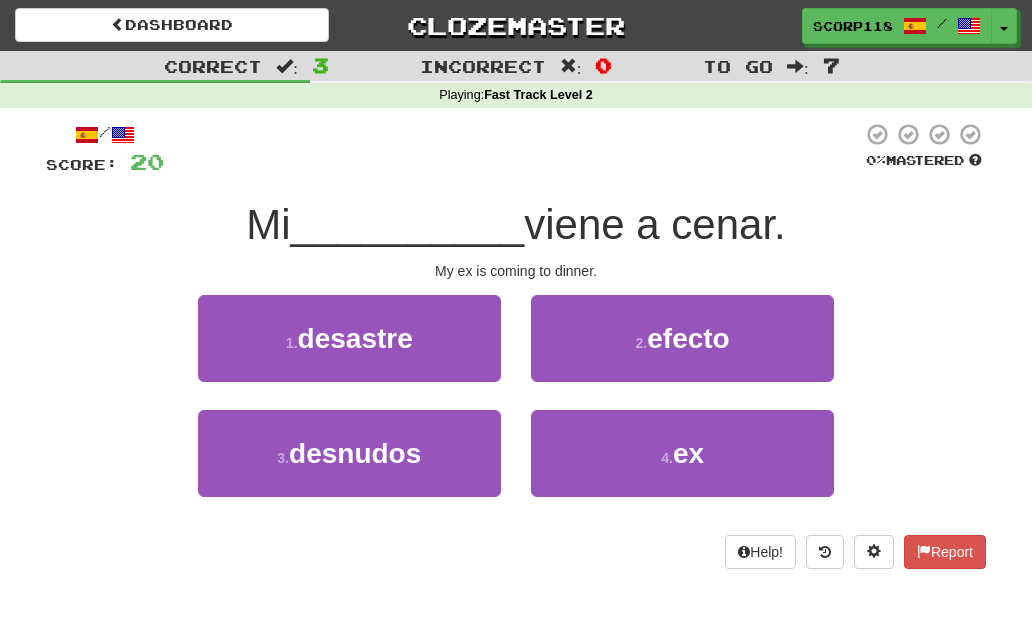 click on "ex" at bounding box center [688, 453] 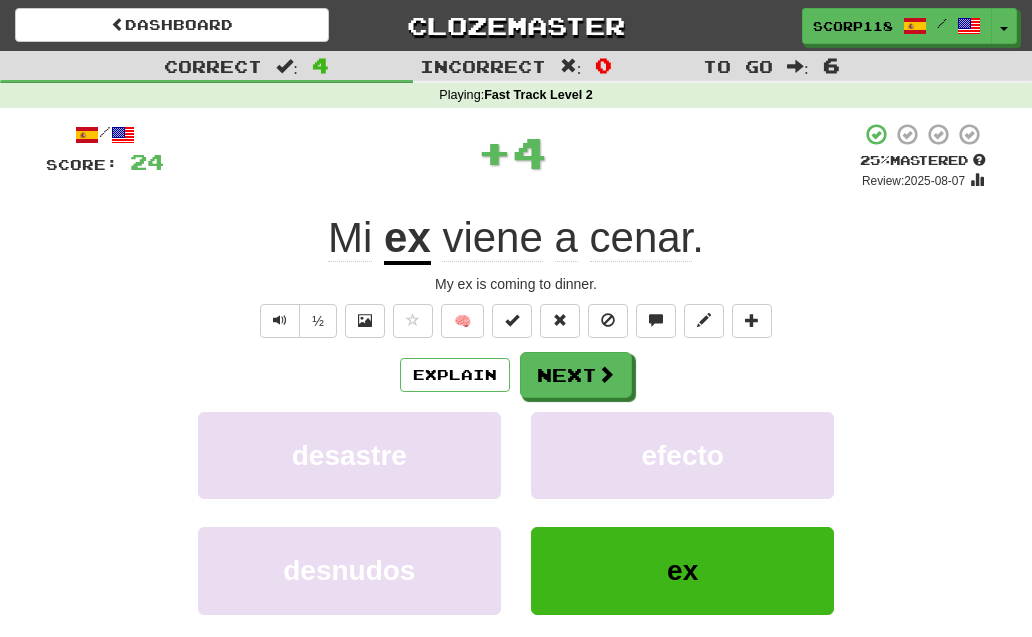 click at bounding box center [606, 374] 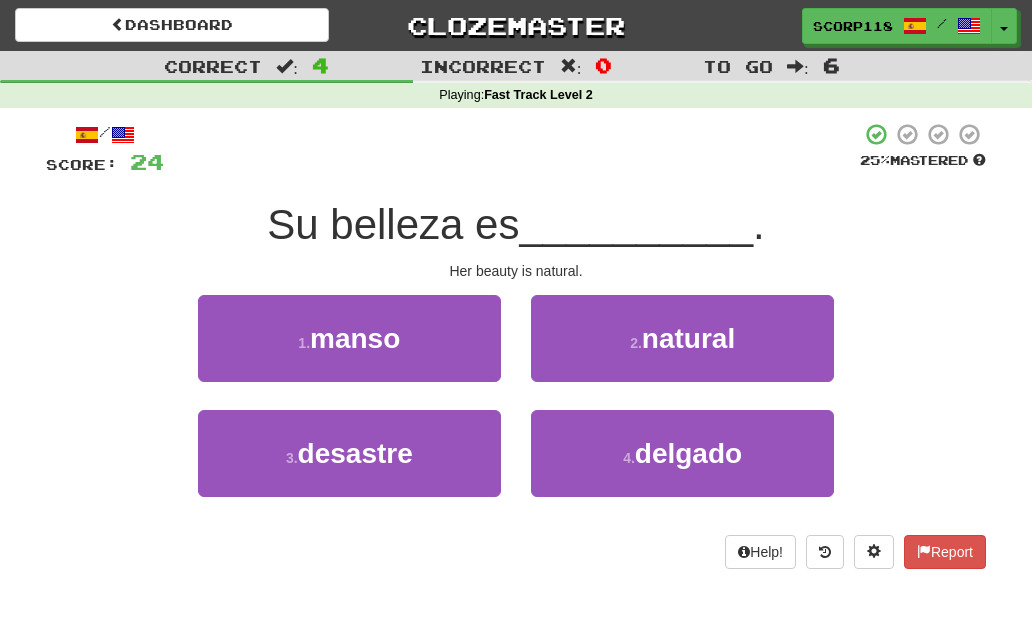 click on "natural" at bounding box center [688, 338] 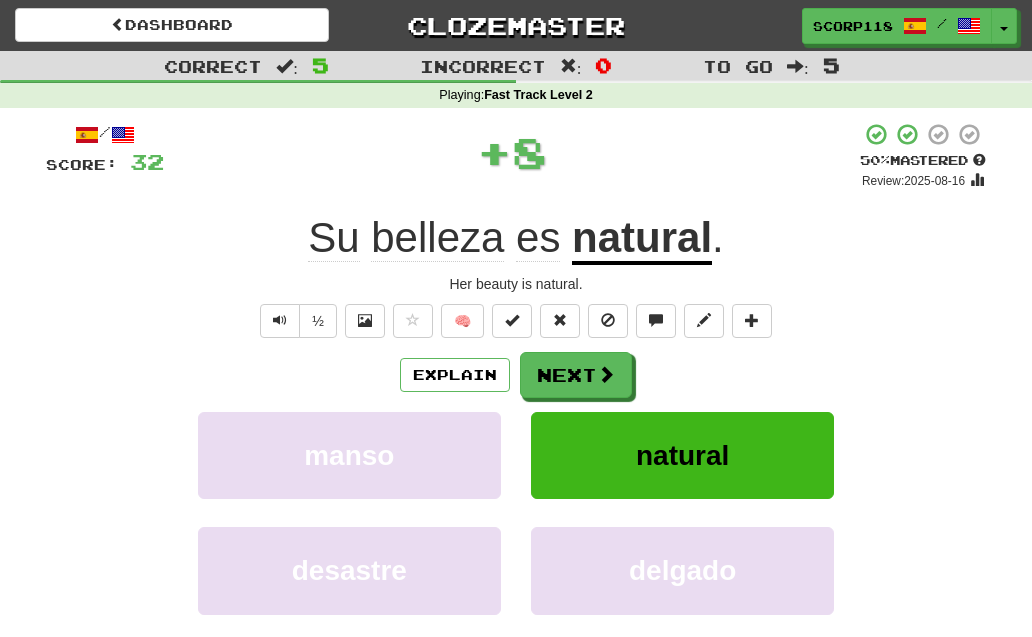 click on "Next" at bounding box center (576, 375) 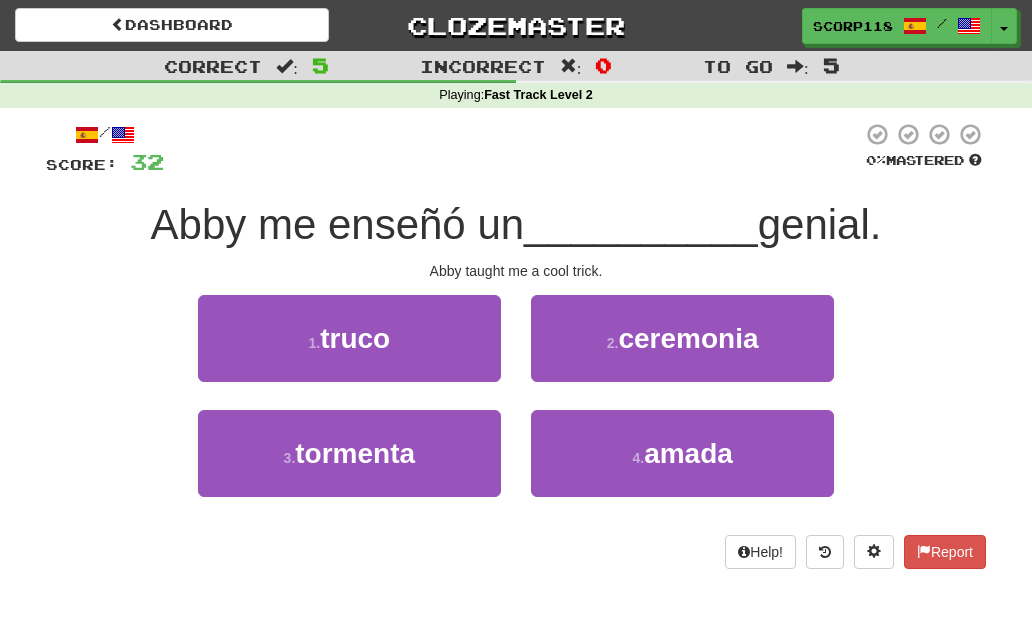 click on "ceremonia" at bounding box center (688, 338) 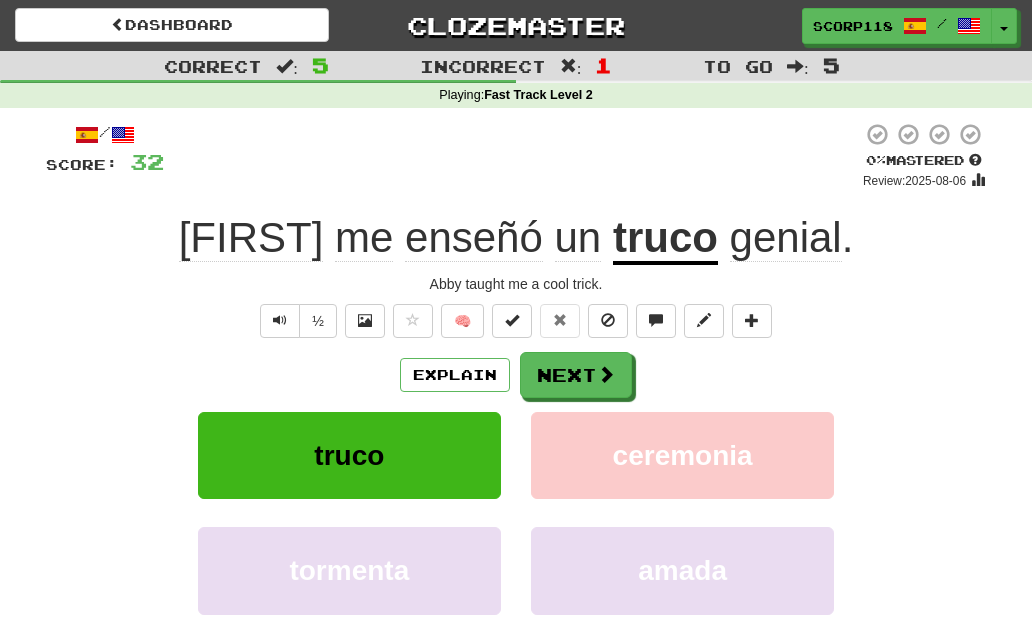 click on "Next" at bounding box center [576, 375] 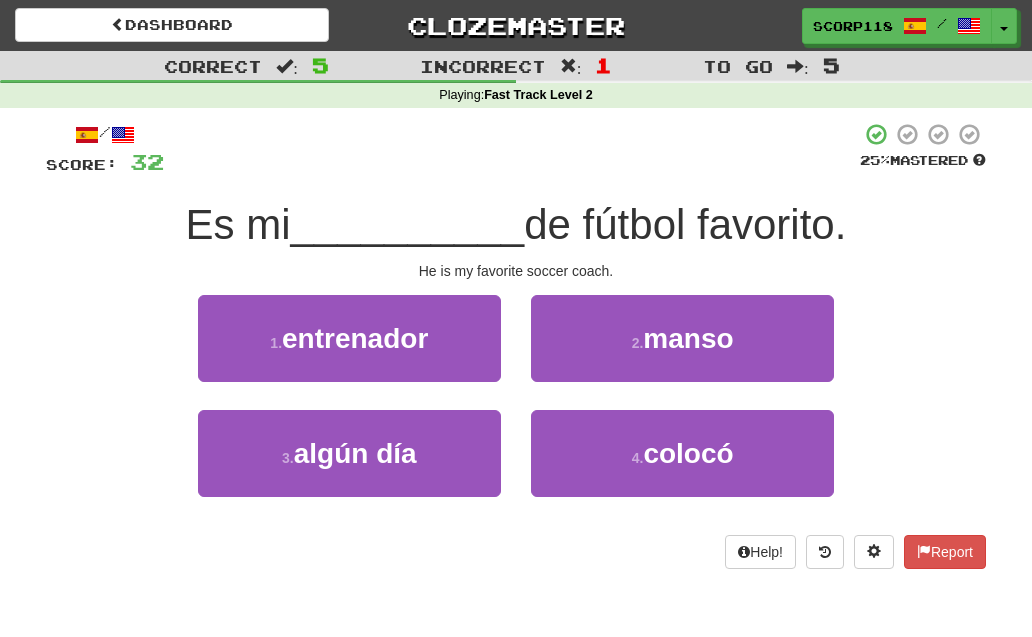 click on "colocó" at bounding box center [688, 453] 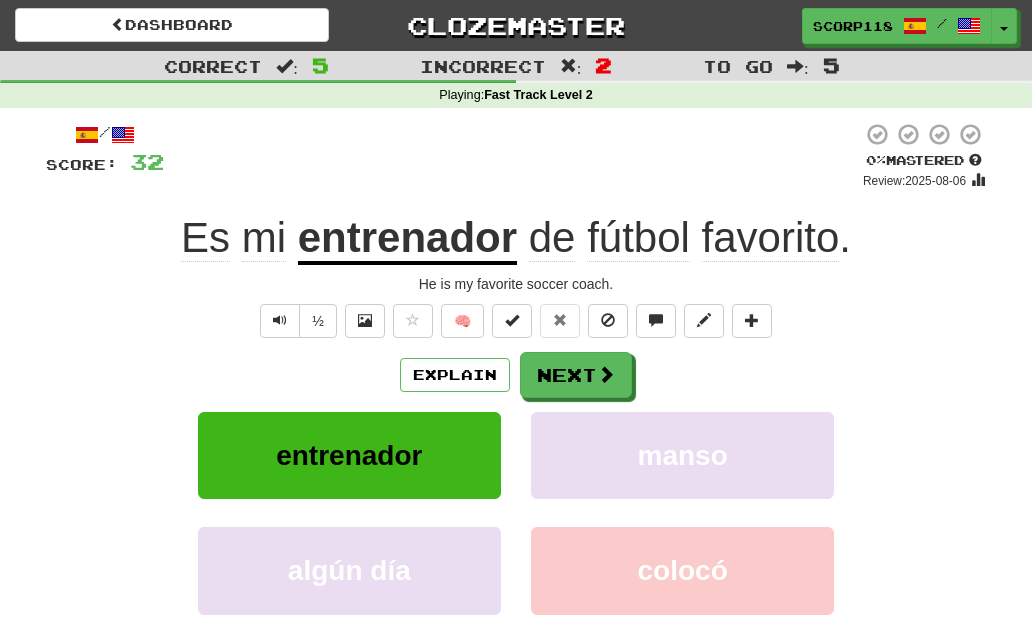 click at bounding box center [606, 374] 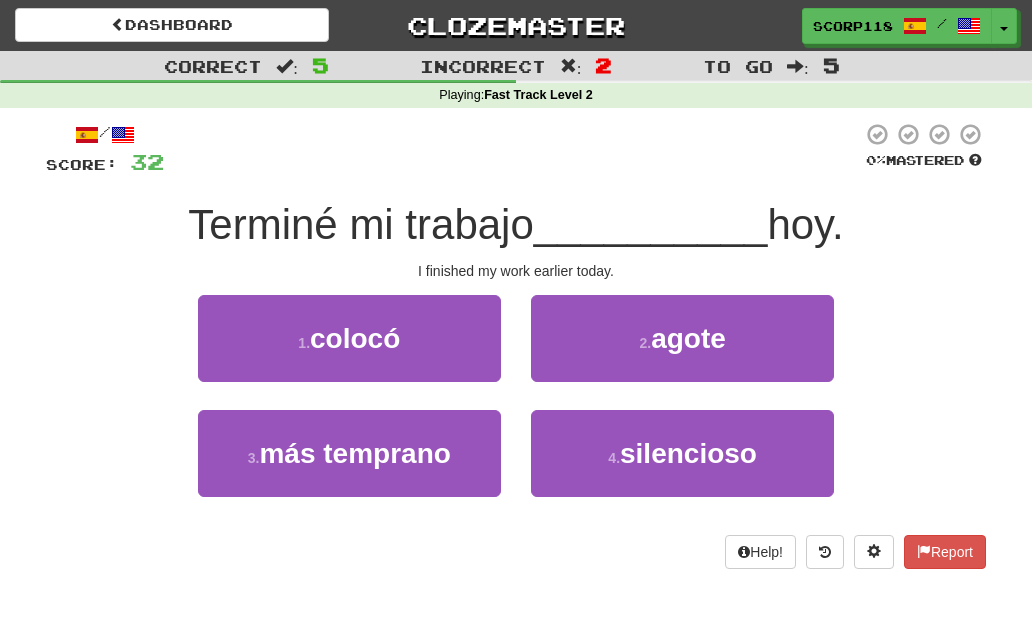 click on "3 . más temprano" at bounding box center [349, 453] 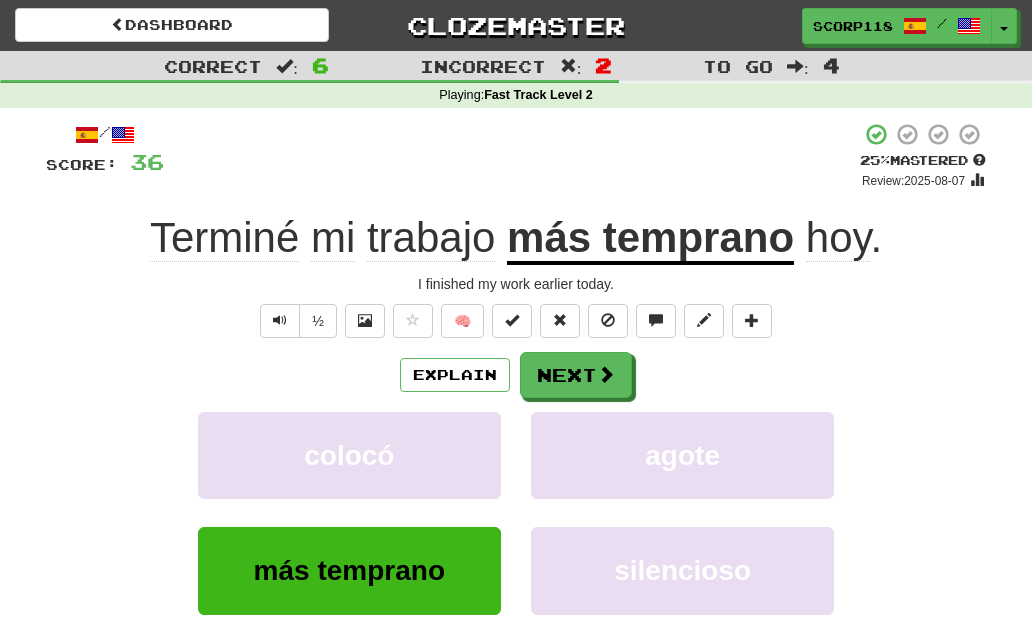 click on "Next" at bounding box center (576, 375) 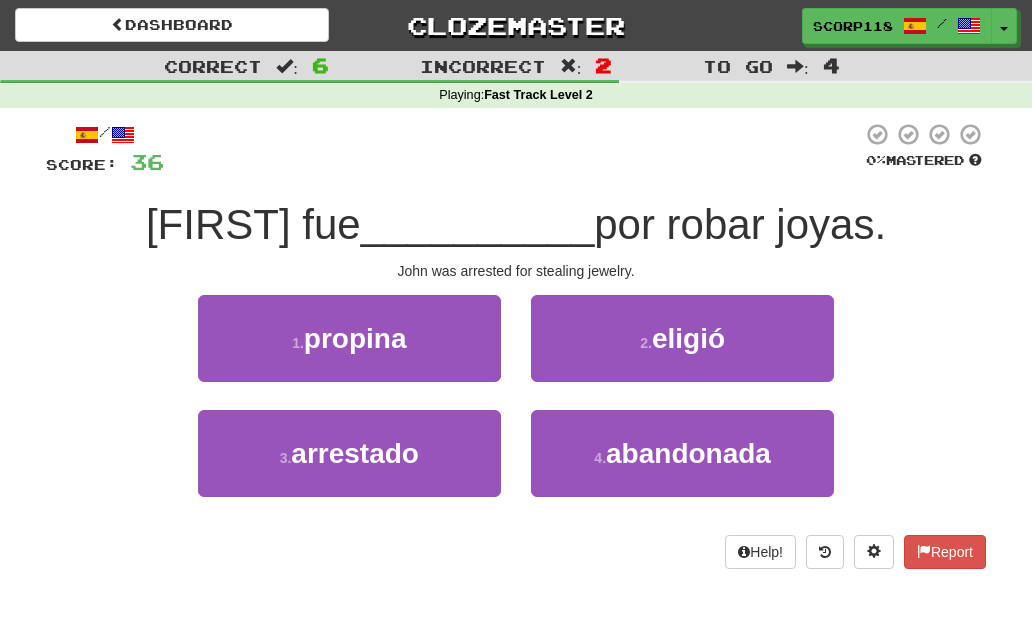 click on "3 . arrestado" at bounding box center [349, 453] 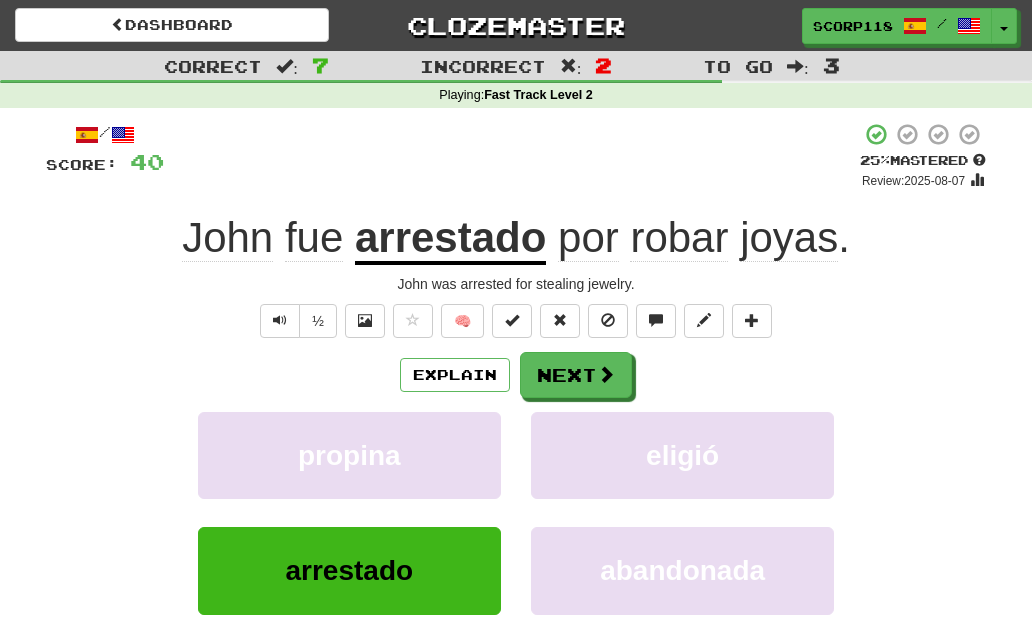 click on "Next" at bounding box center [576, 375] 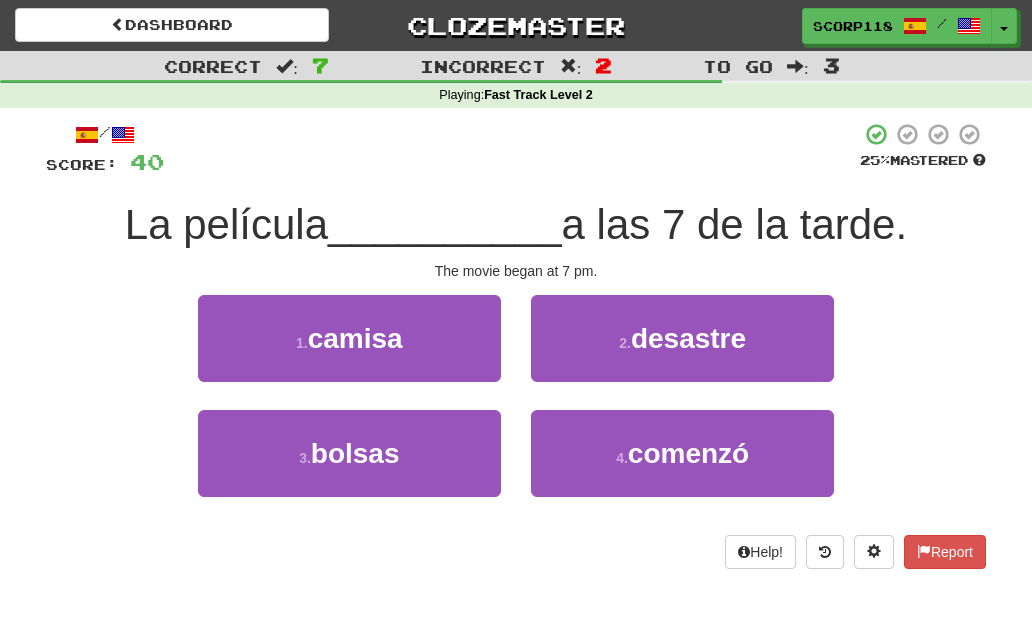click on "comenzó" at bounding box center (688, 453) 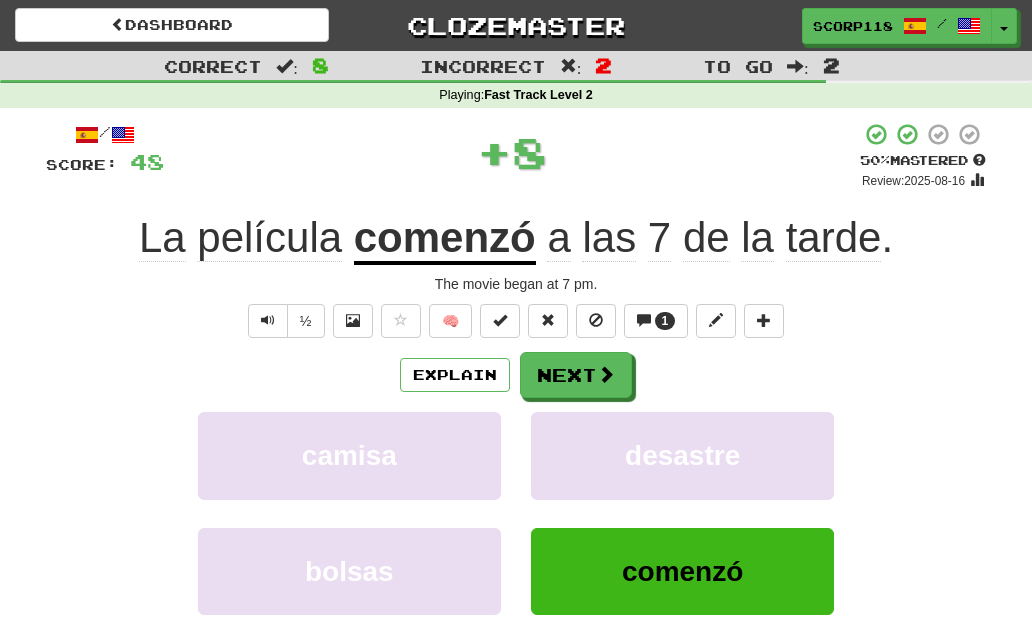 click at bounding box center (606, 374) 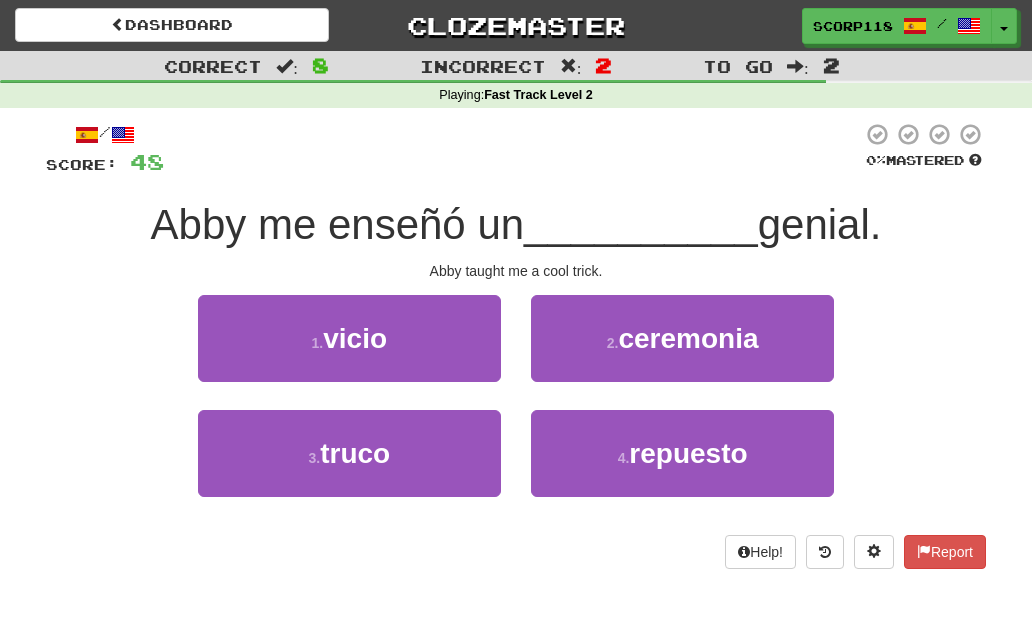 click on "3 . truco" at bounding box center (349, 453) 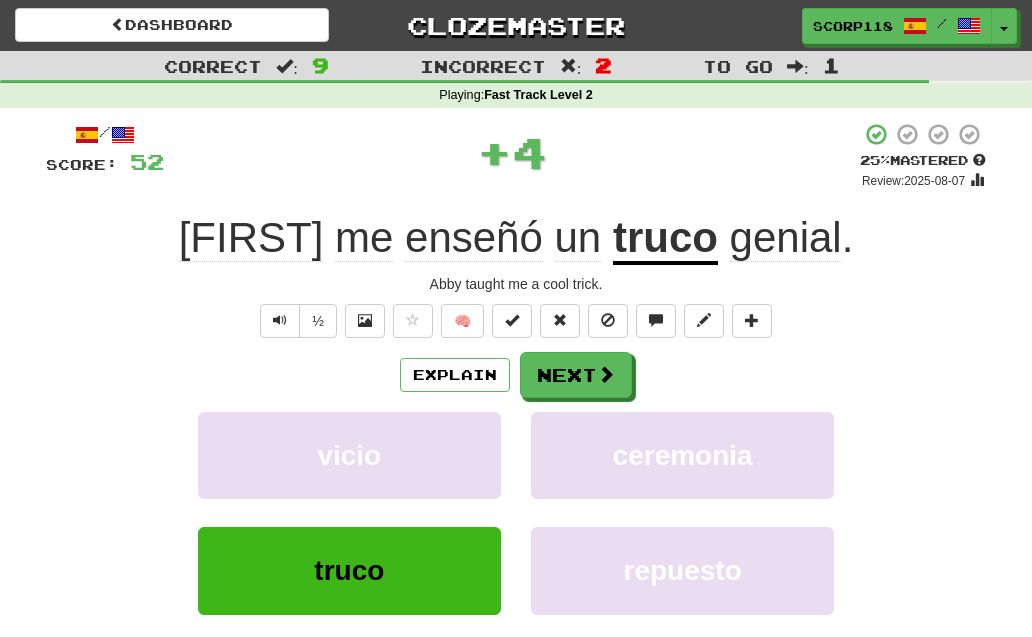 click on "Next" at bounding box center [576, 375] 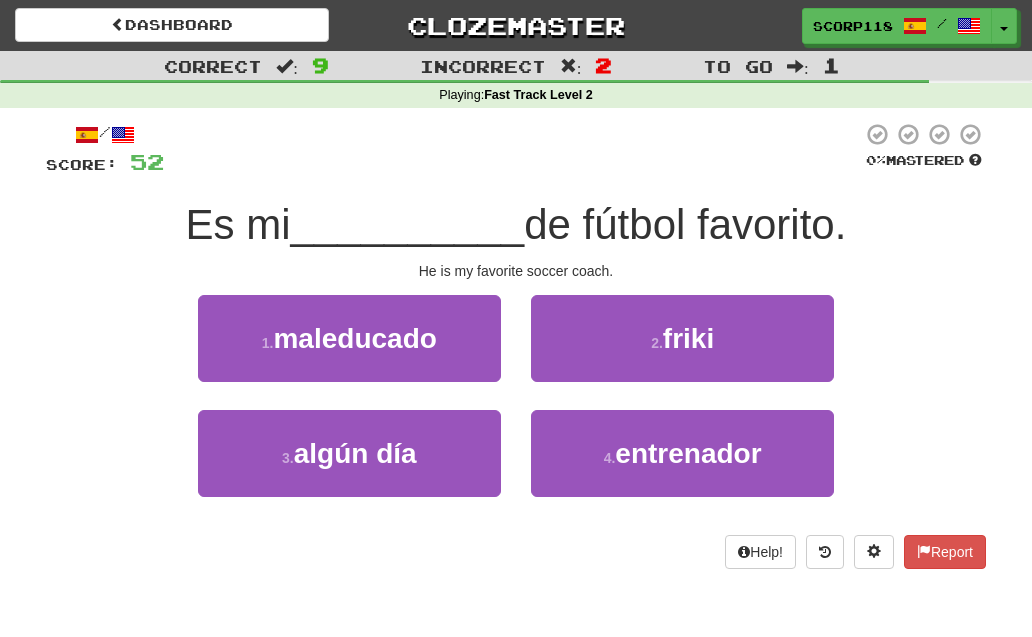 click on "entrenador" at bounding box center [688, 453] 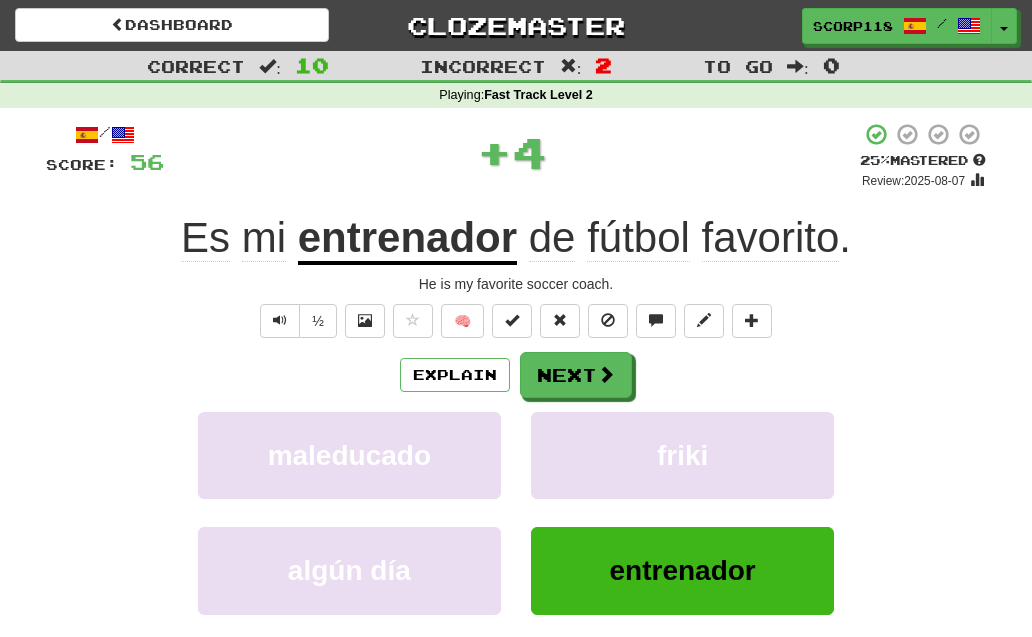 click on "Next" at bounding box center [576, 375] 